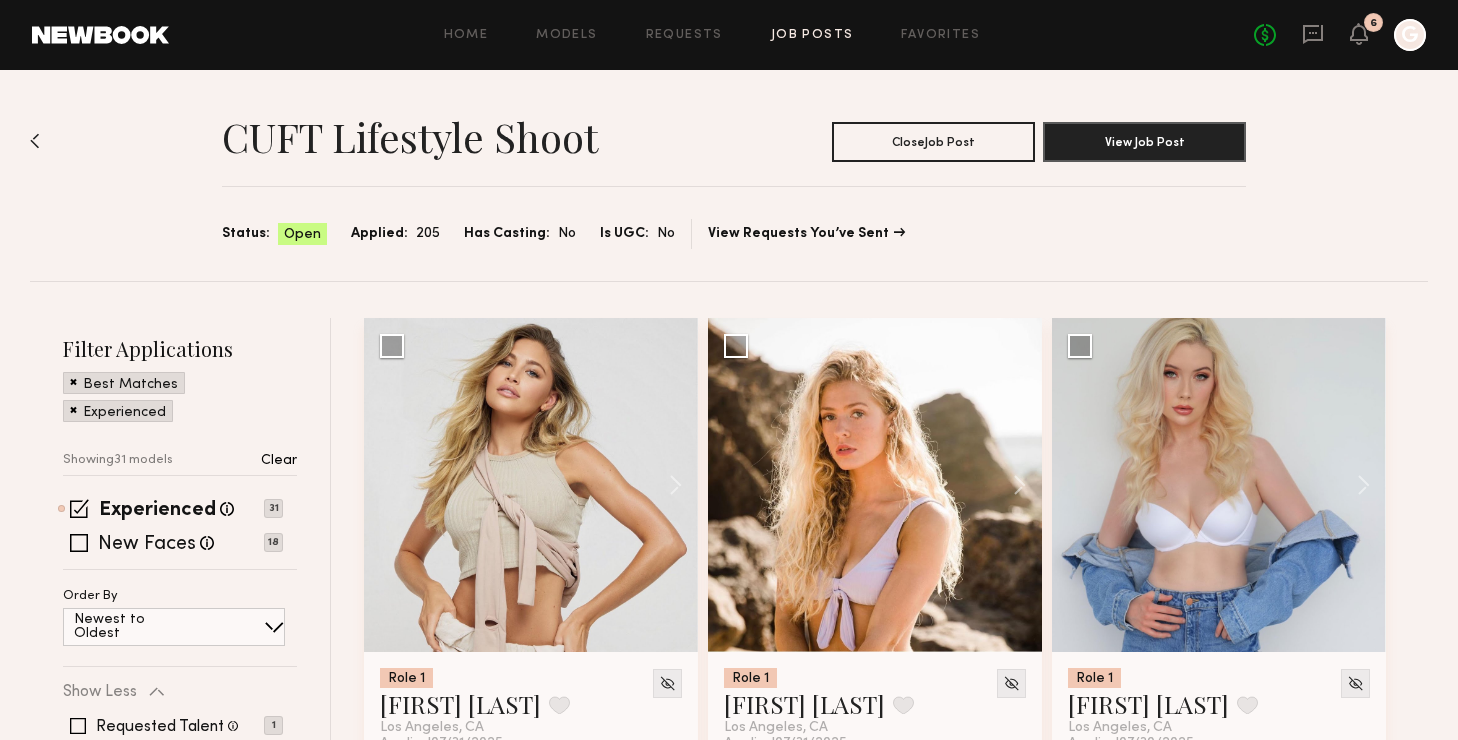 scroll, scrollTop: 0, scrollLeft: 0, axis: both 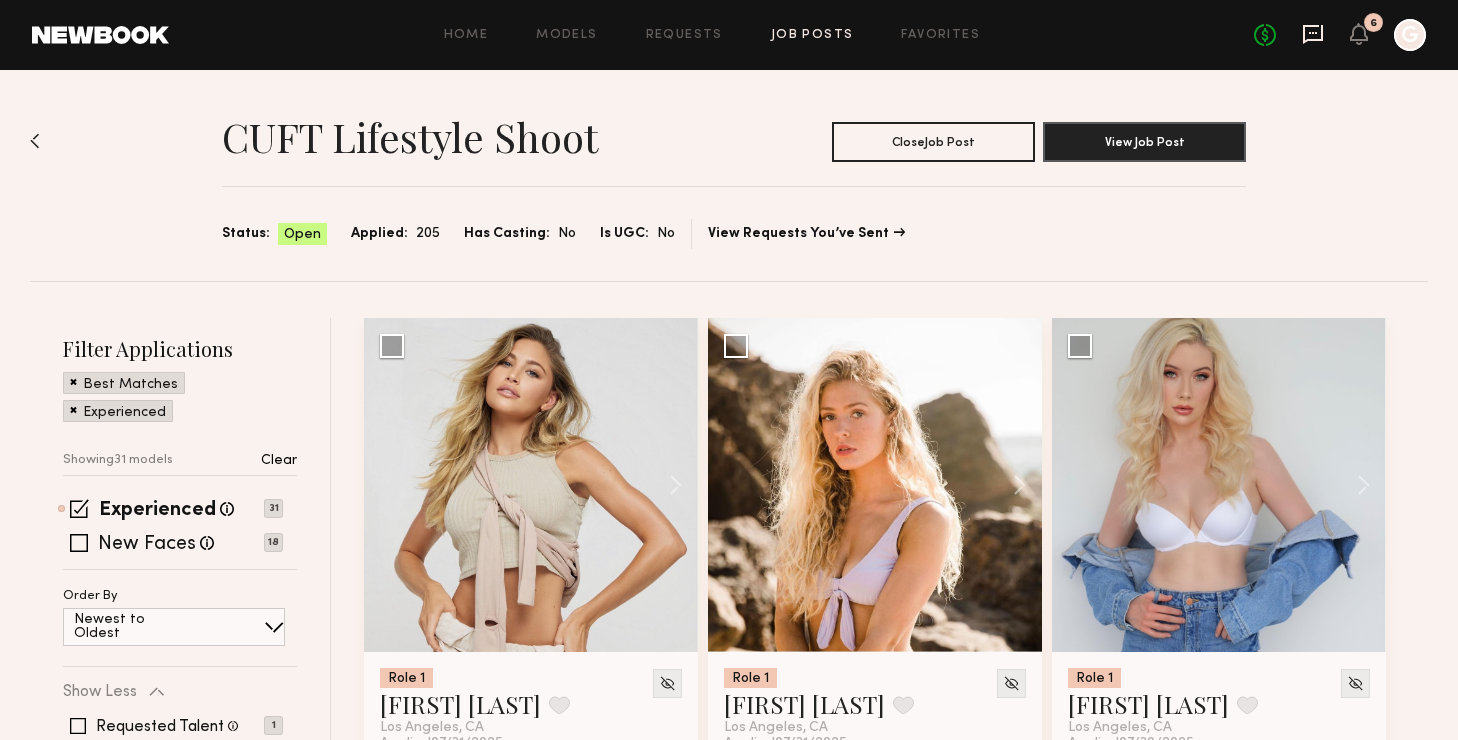 click 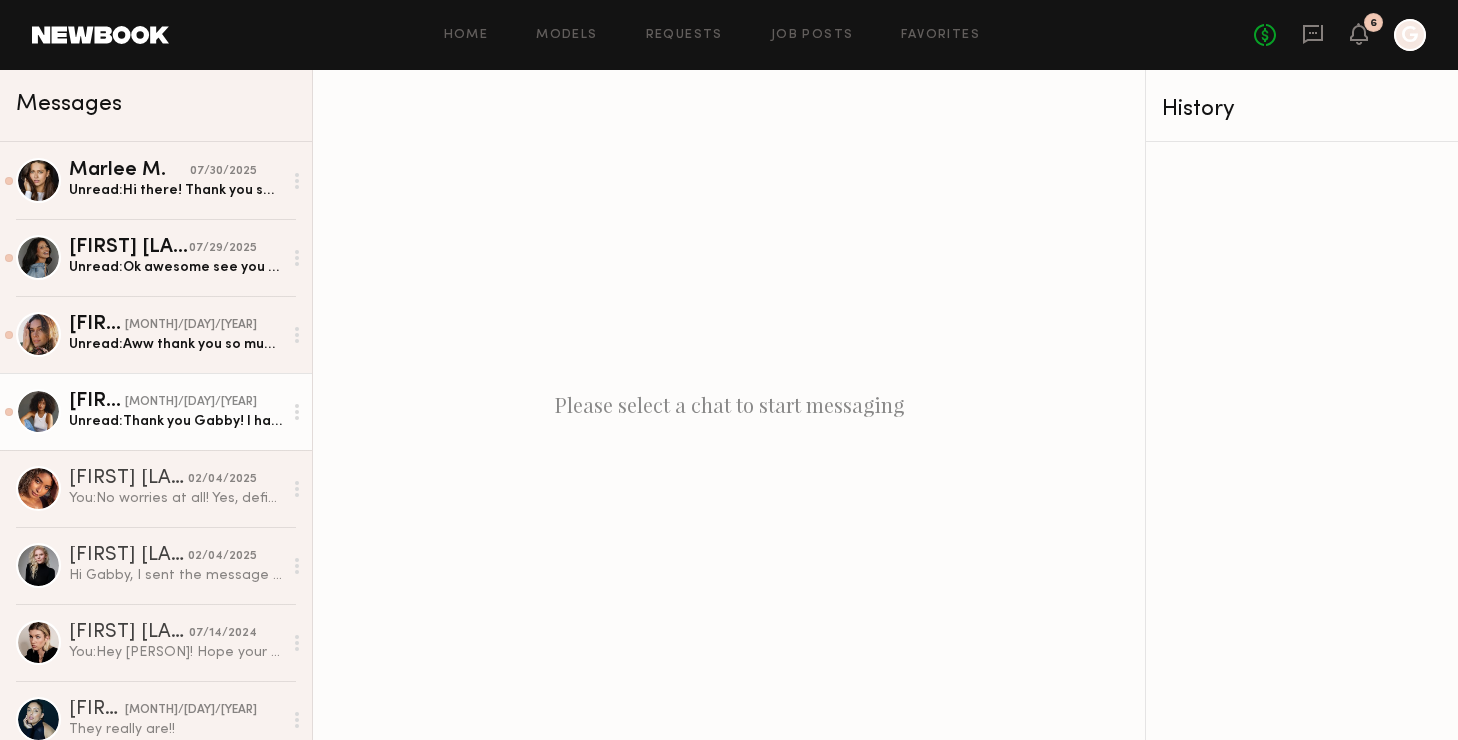 click on "[FIRST], thank you for shooting with us! We had so so so much fun :) thank you for the new goodies as well!" 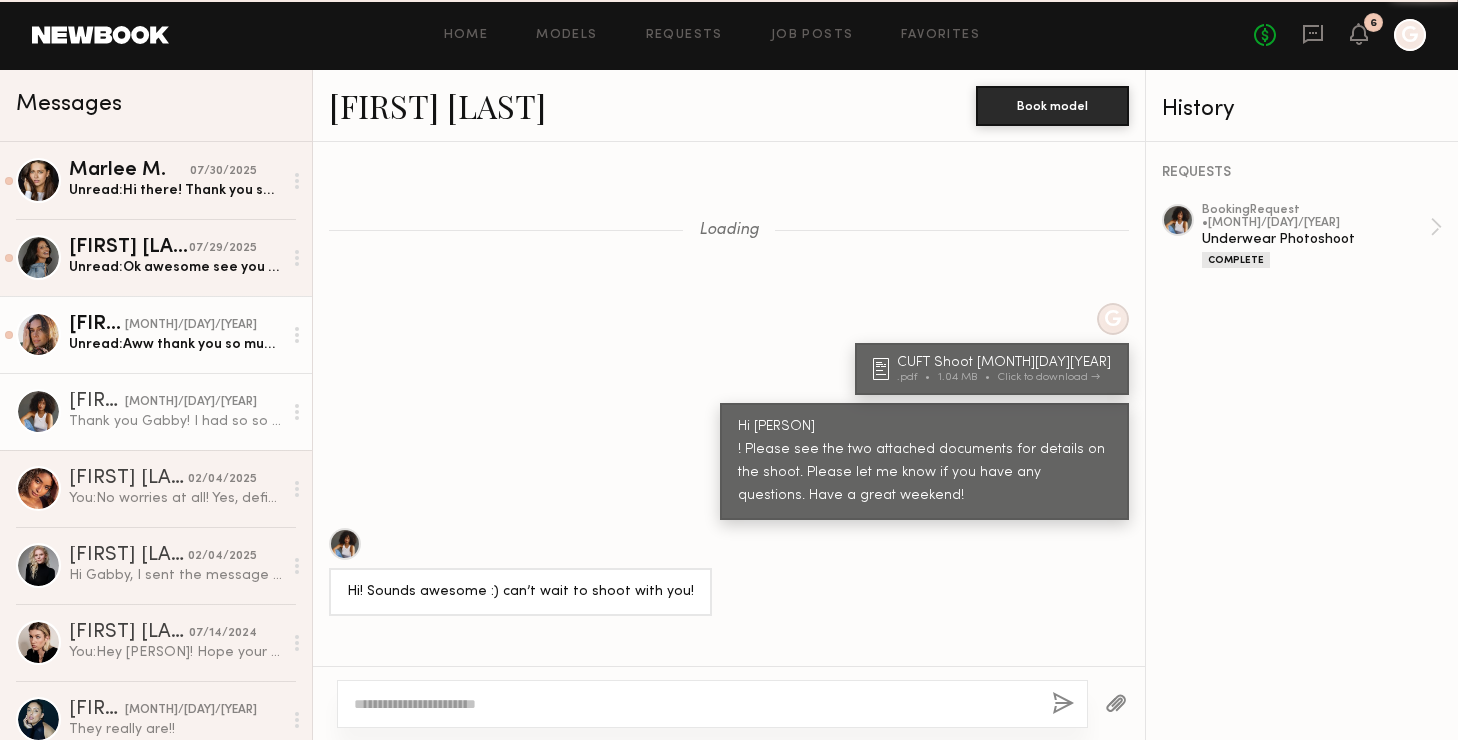 scroll, scrollTop: 1325, scrollLeft: 0, axis: vertical 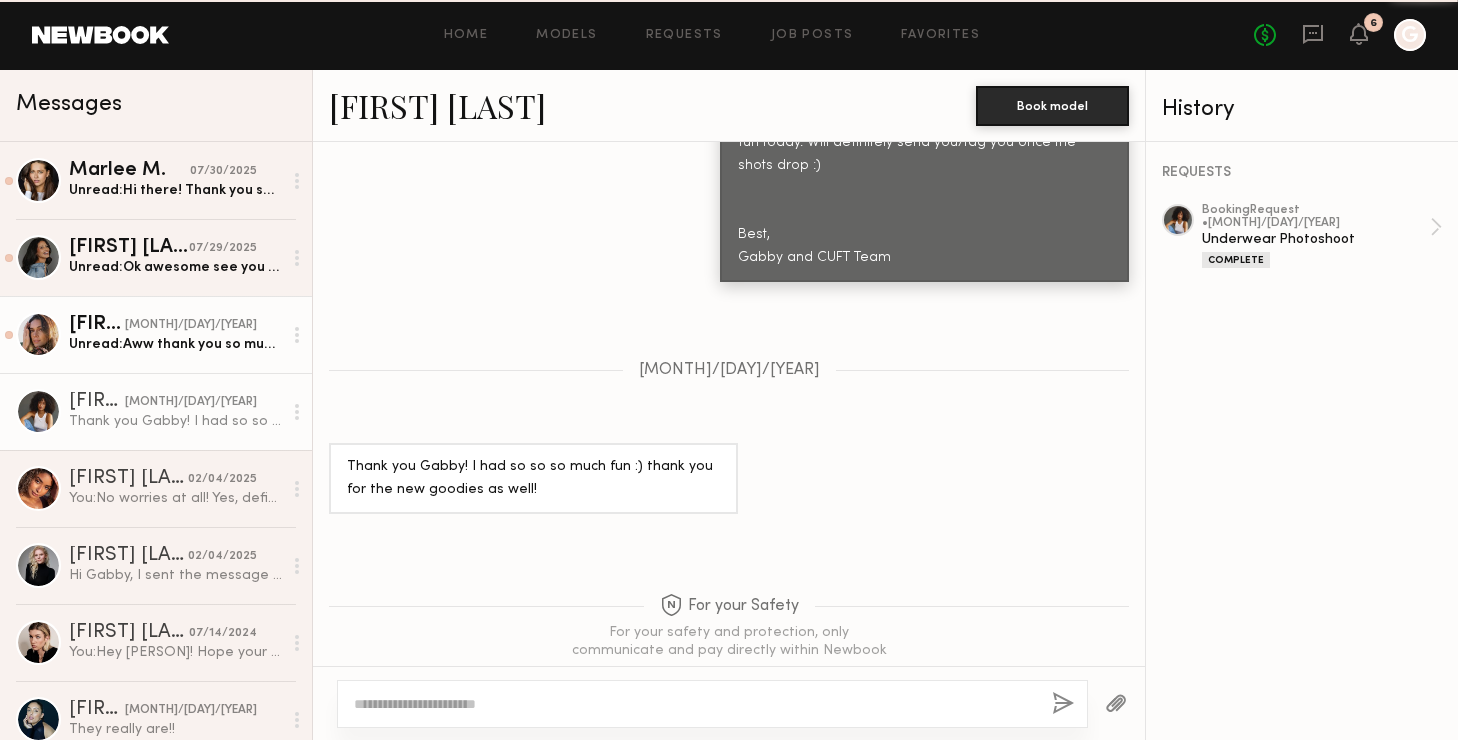 click on "[FIRST] [LAST]" 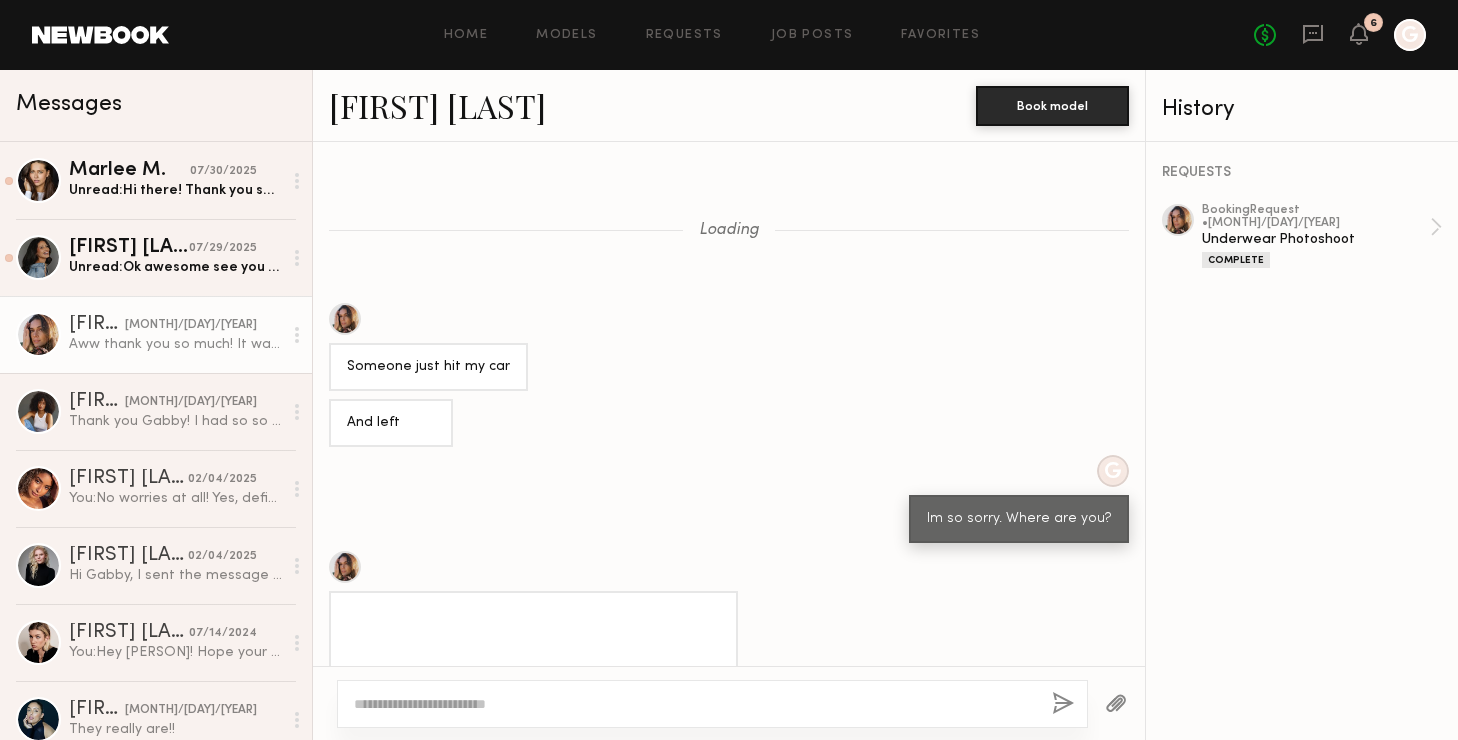 scroll, scrollTop: 1506, scrollLeft: 0, axis: vertical 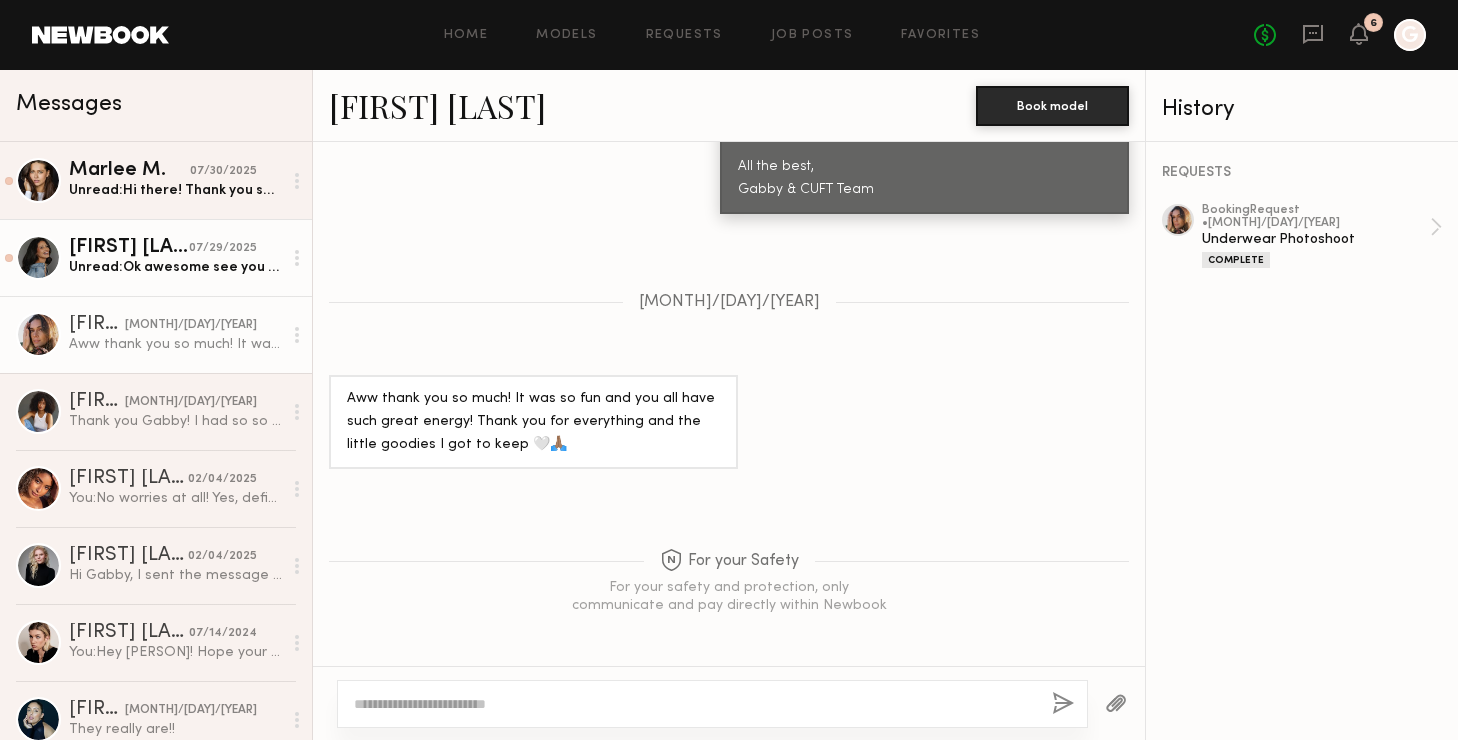 click on "Unread: Ok awesome see you then!" 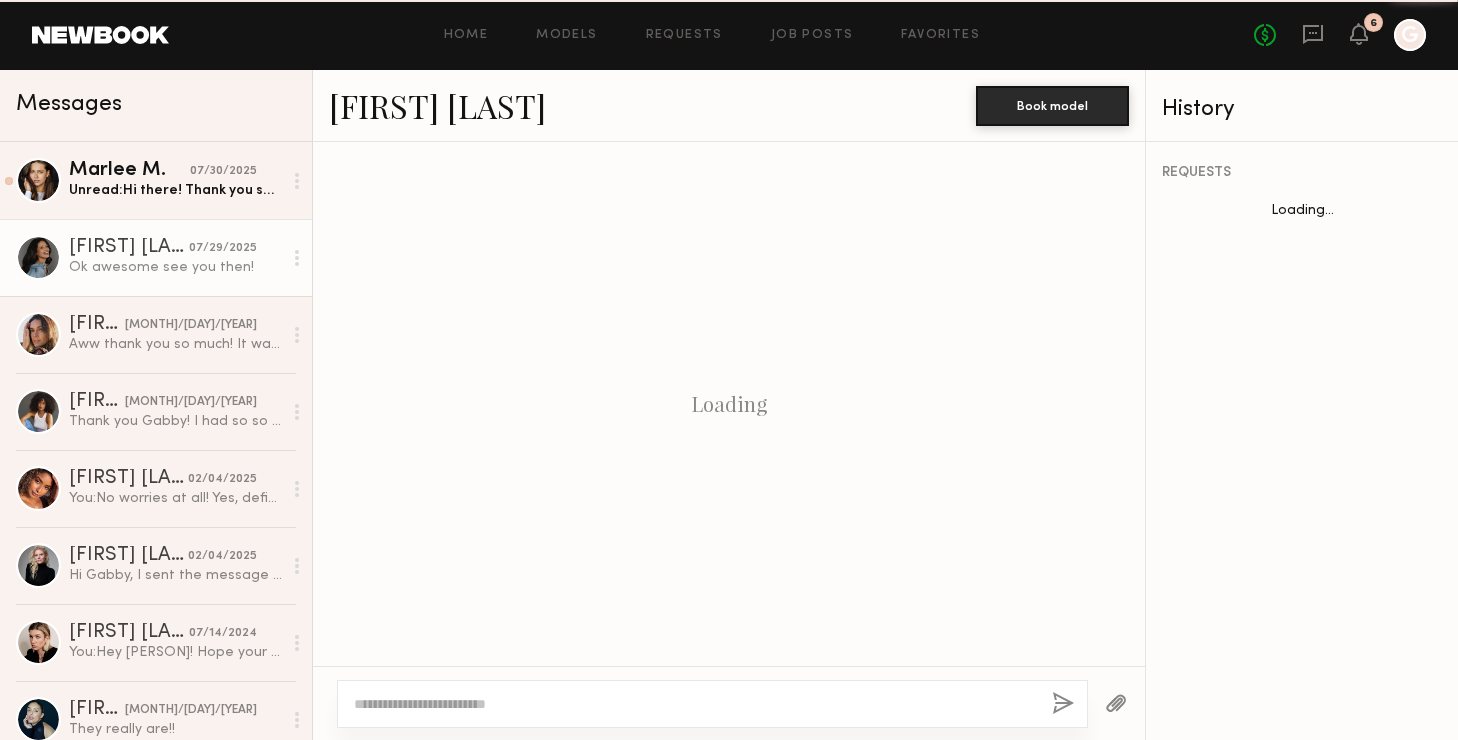 scroll, scrollTop: 593, scrollLeft: 0, axis: vertical 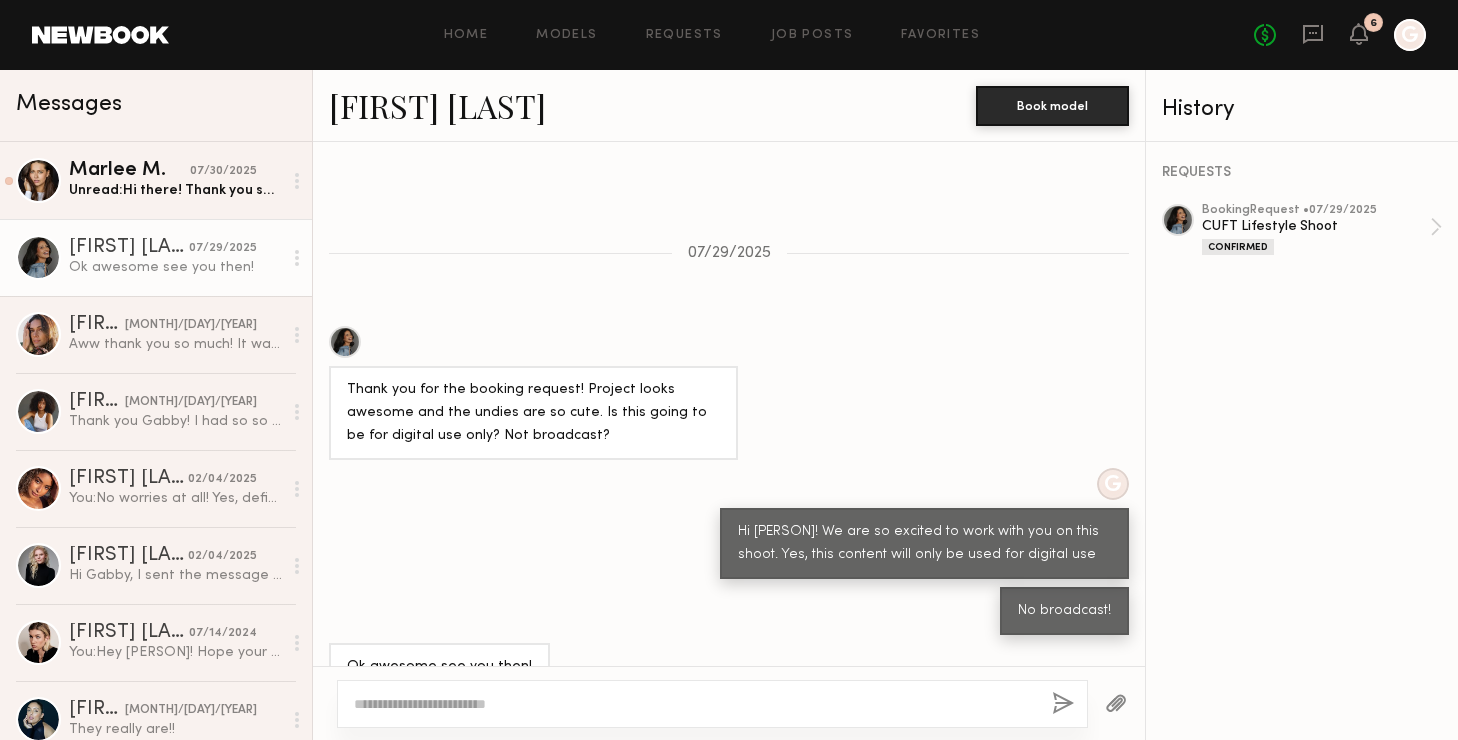 click 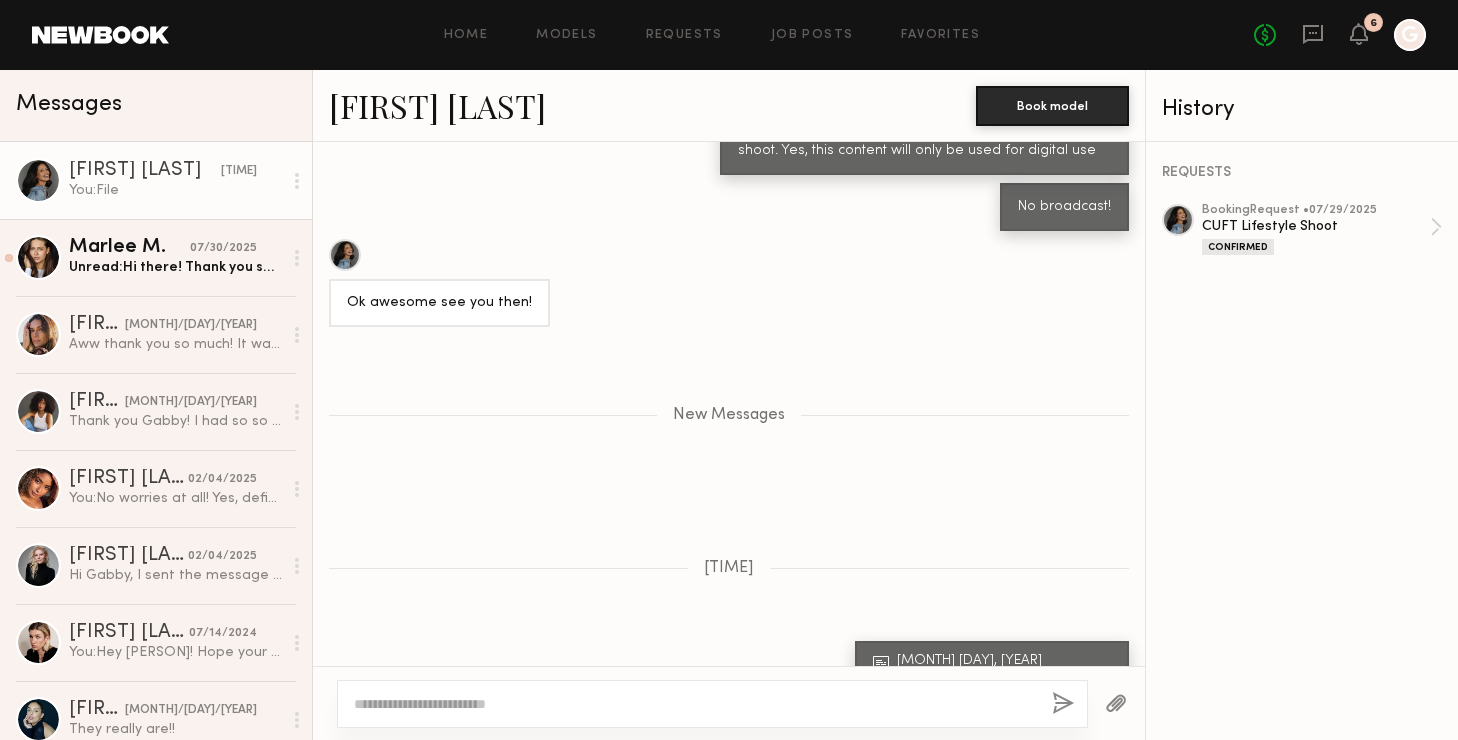 click 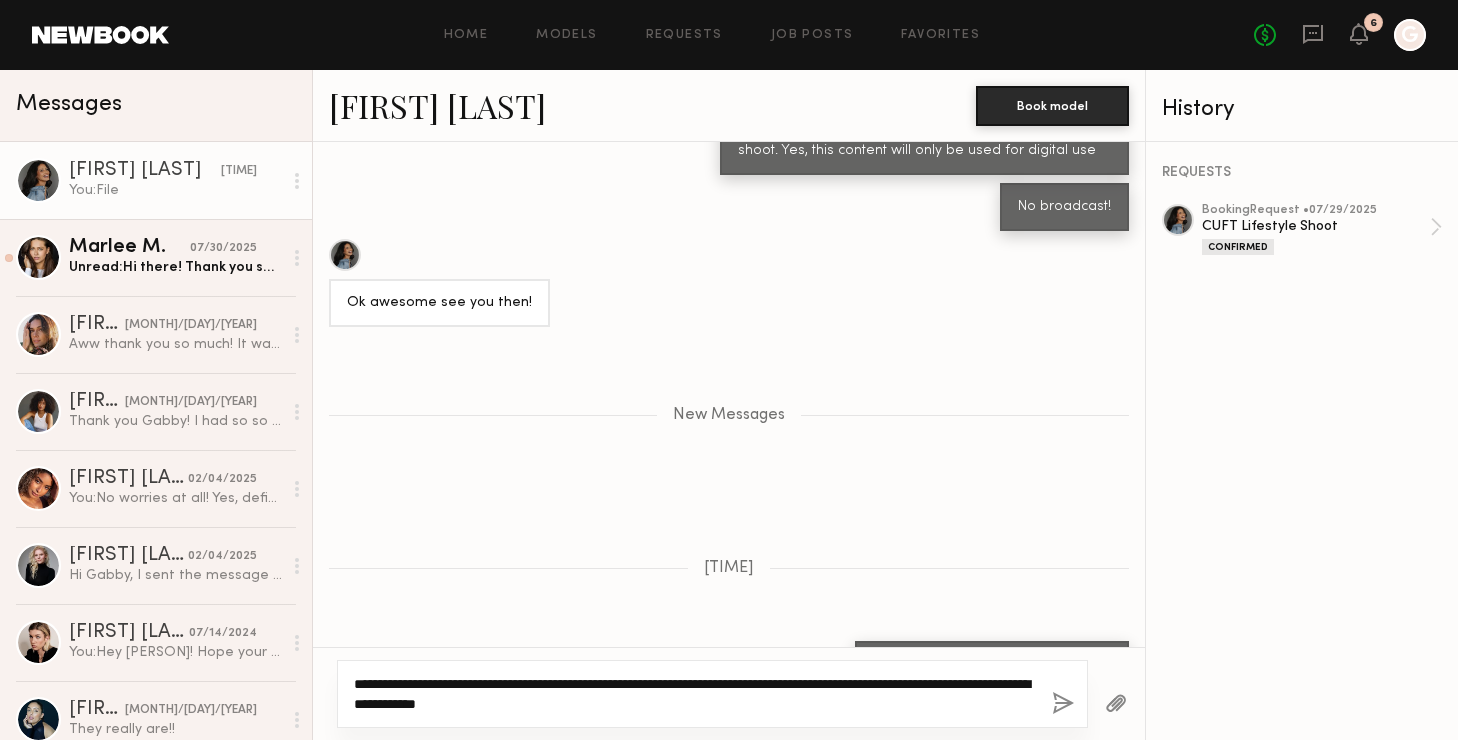 type on "**********" 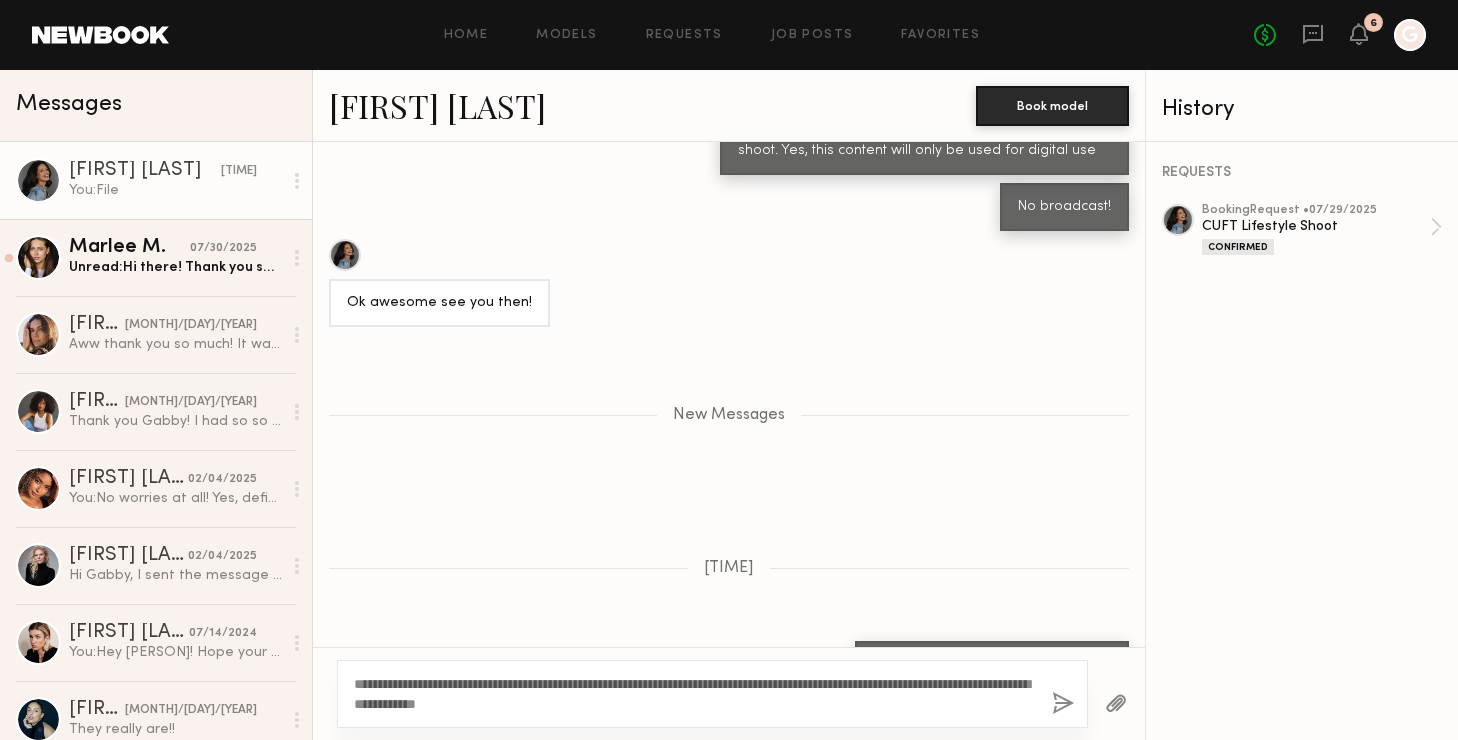 click on "**********" 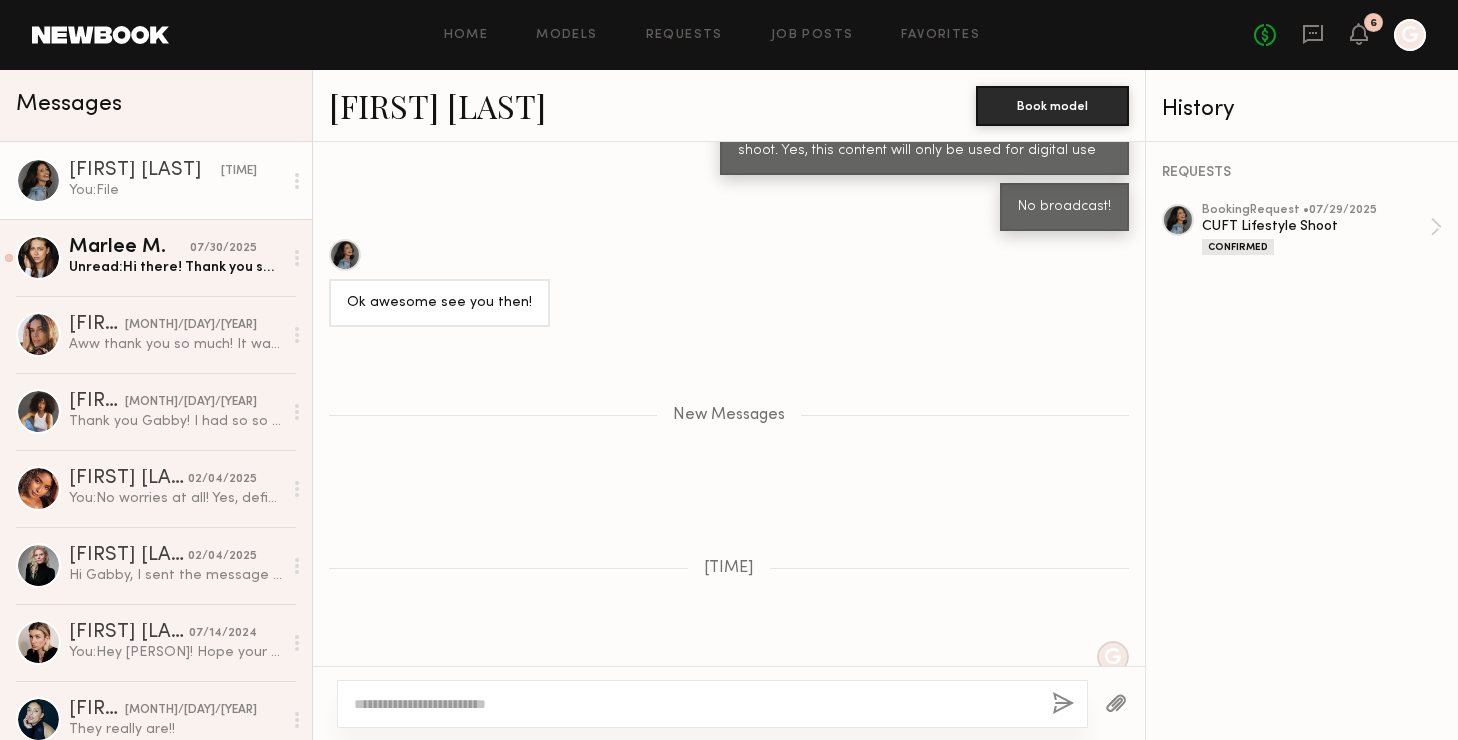 scroll, scrollTop: 1139, scrollLeft: 0, axis: vertical 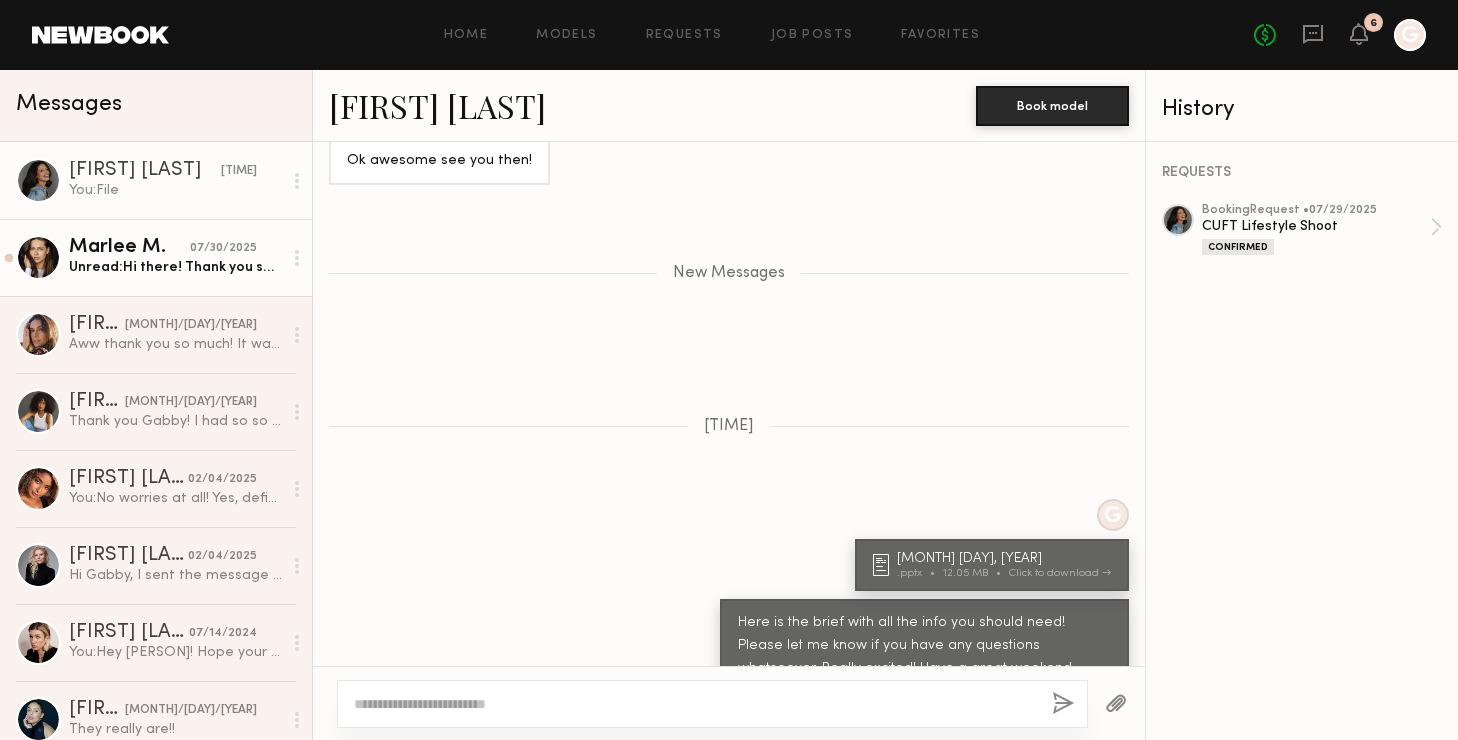 click on "07/30/2025" 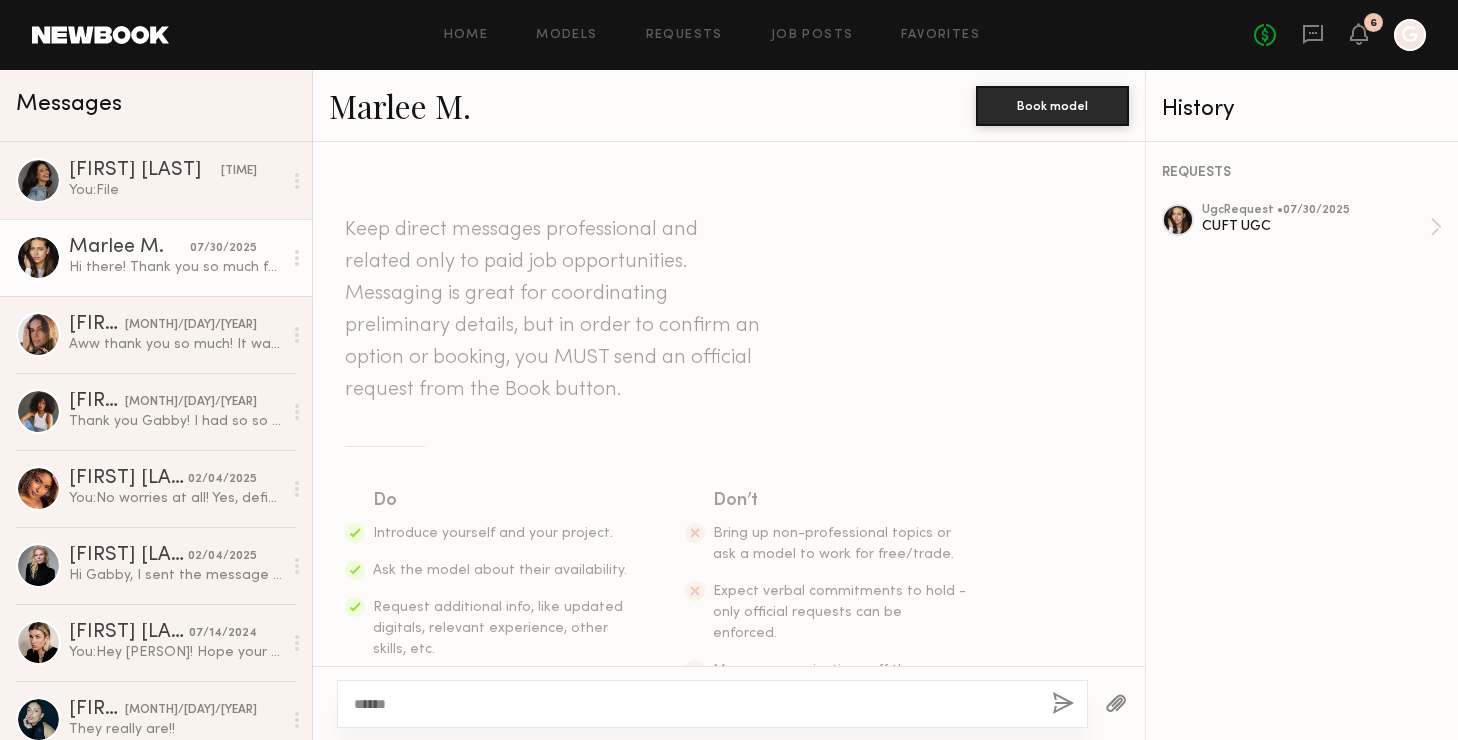scroll, scrollTop: 1, scrollLeft: 0, axis: vertical 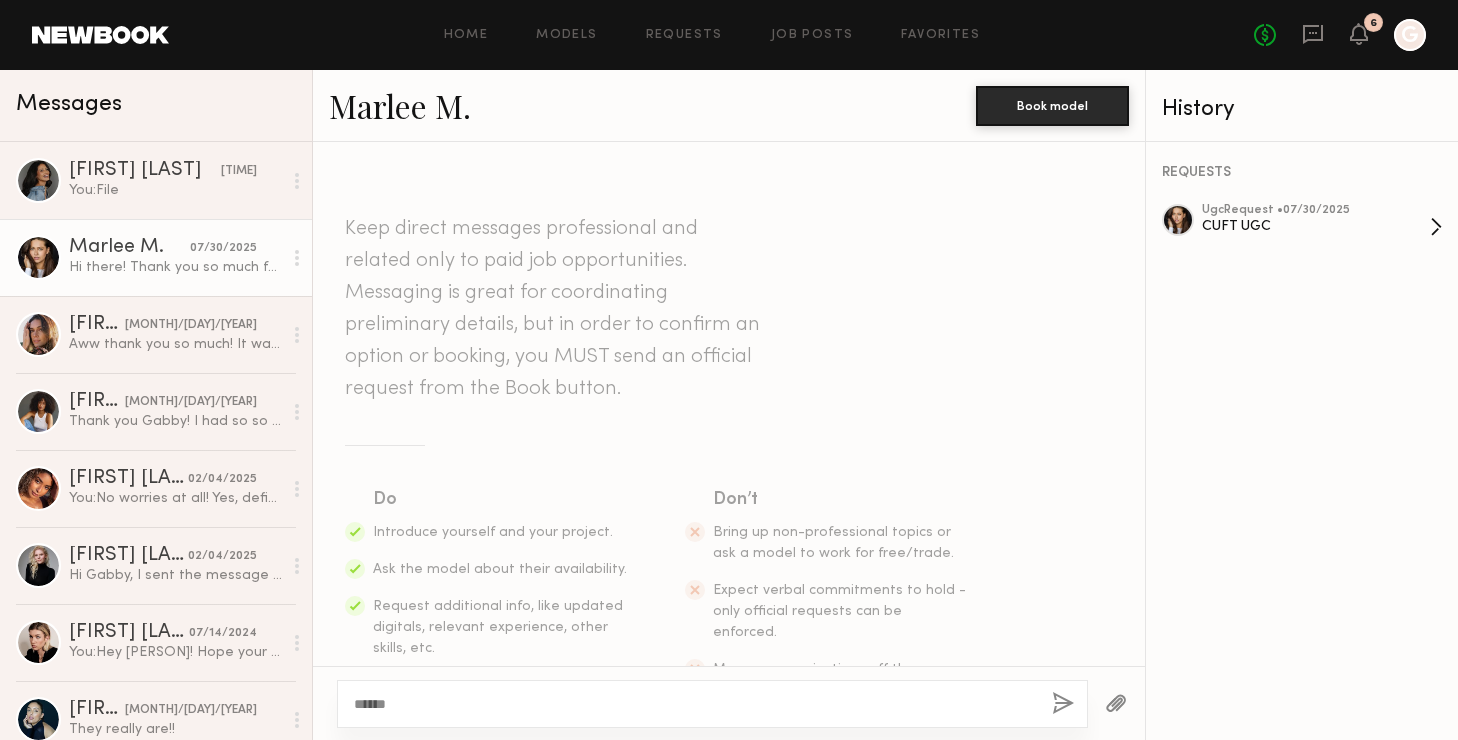 click on "CUFT UGC" 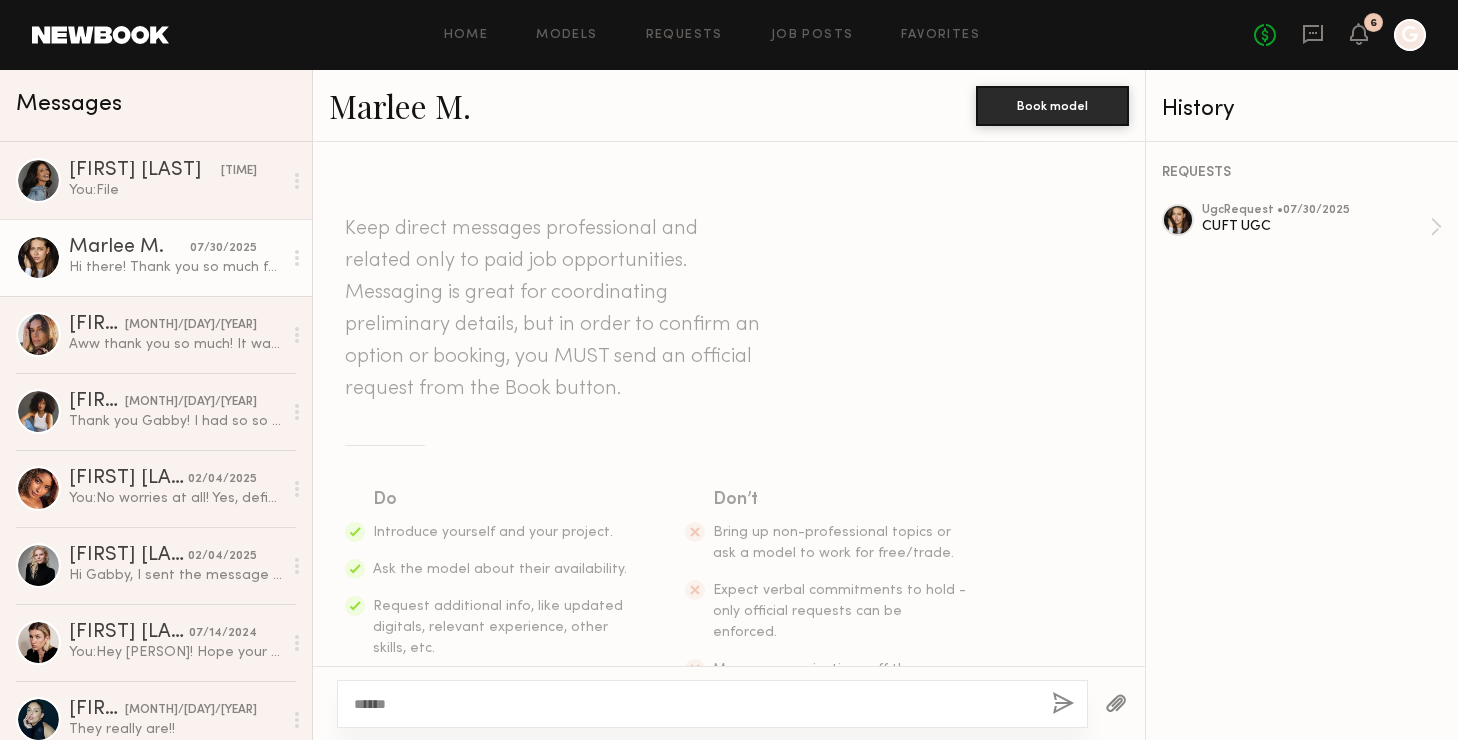 scroll, scrollTop: 579, scrollLeft: 0, axis: vertical 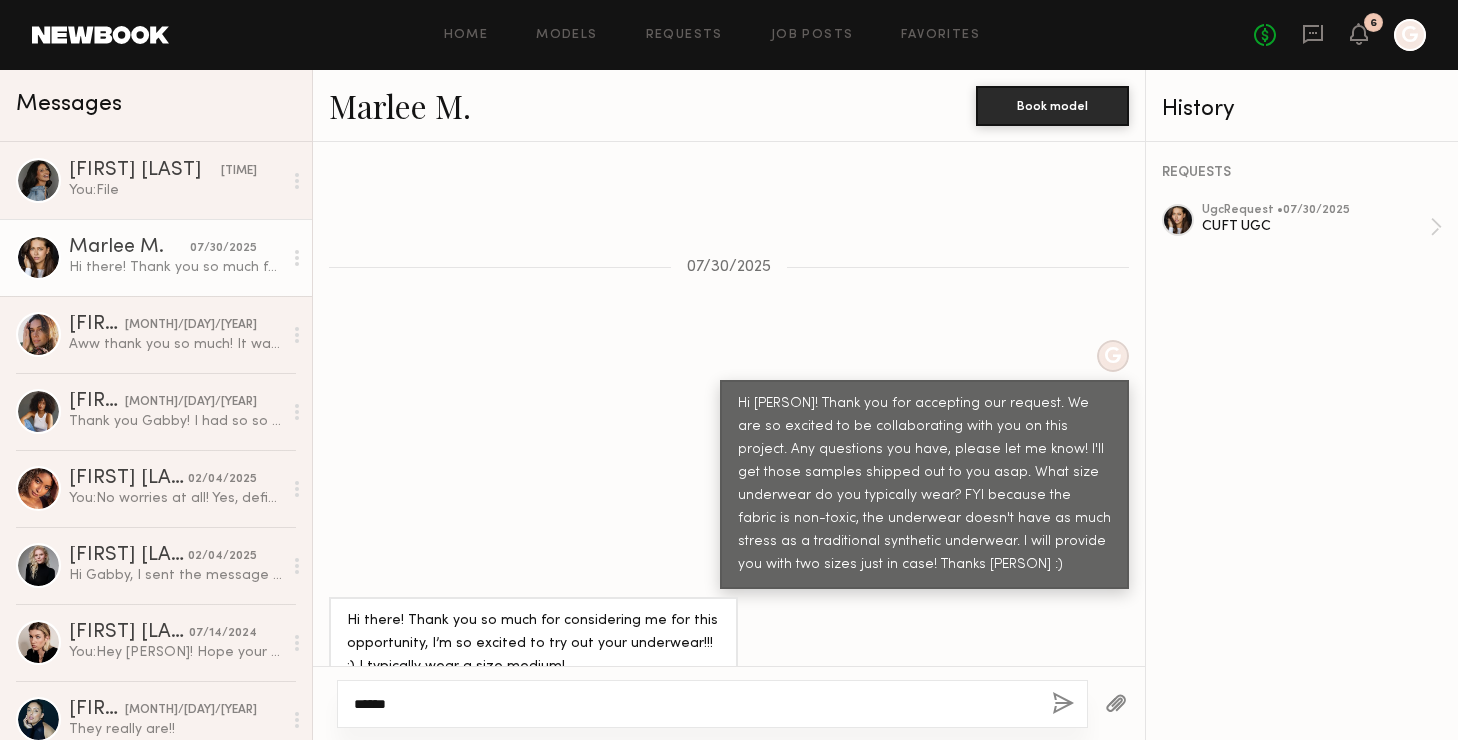 click on "******" 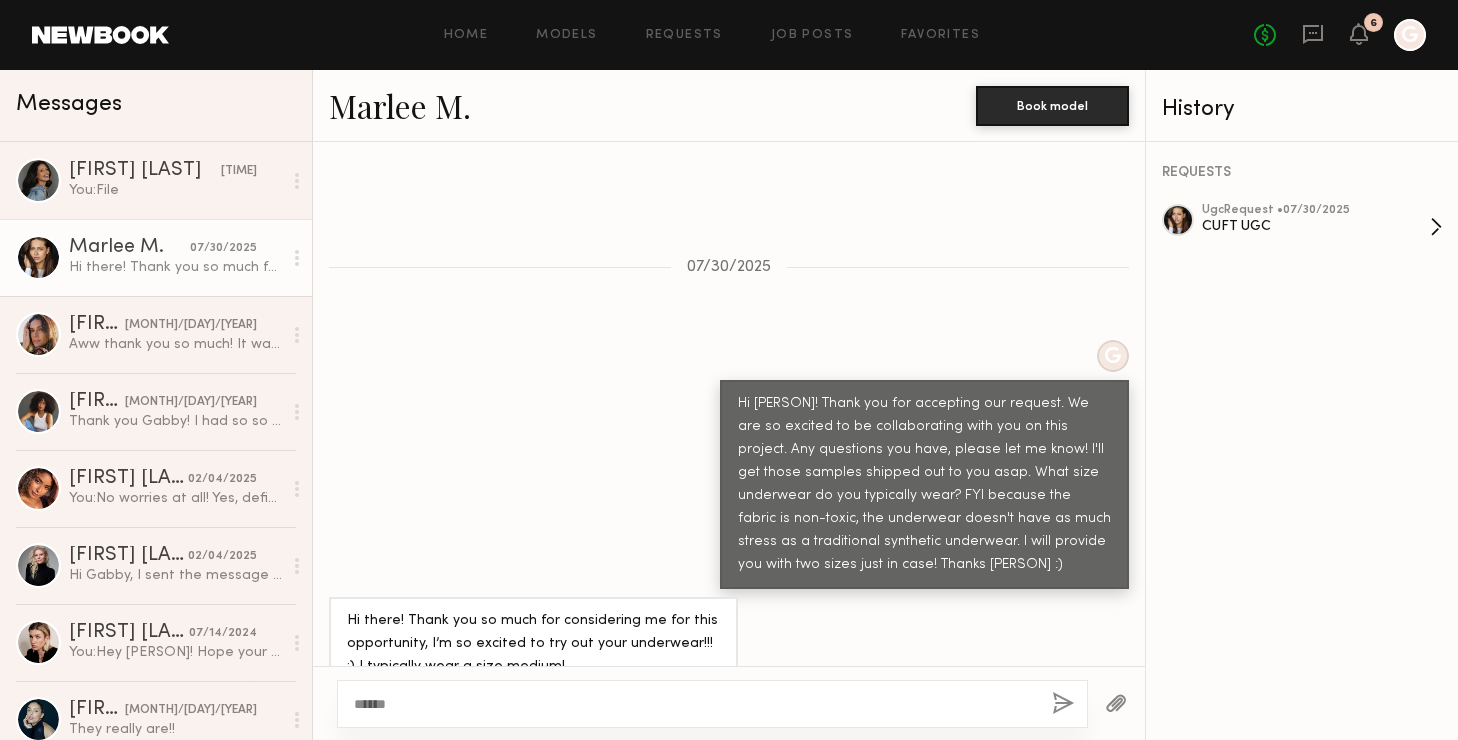 click on "ugc Request • [MONTH]/[DAY]/[YEAR]" 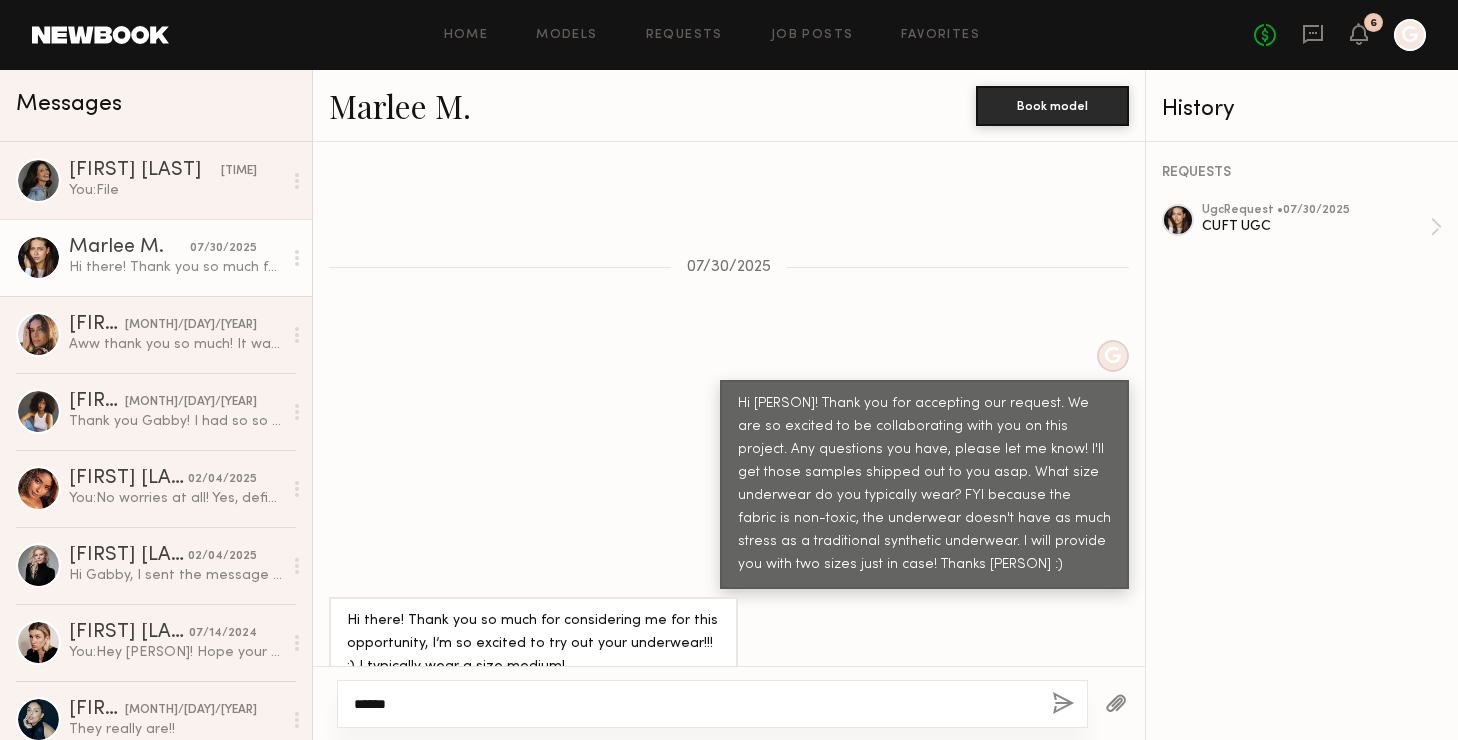 click on "******" 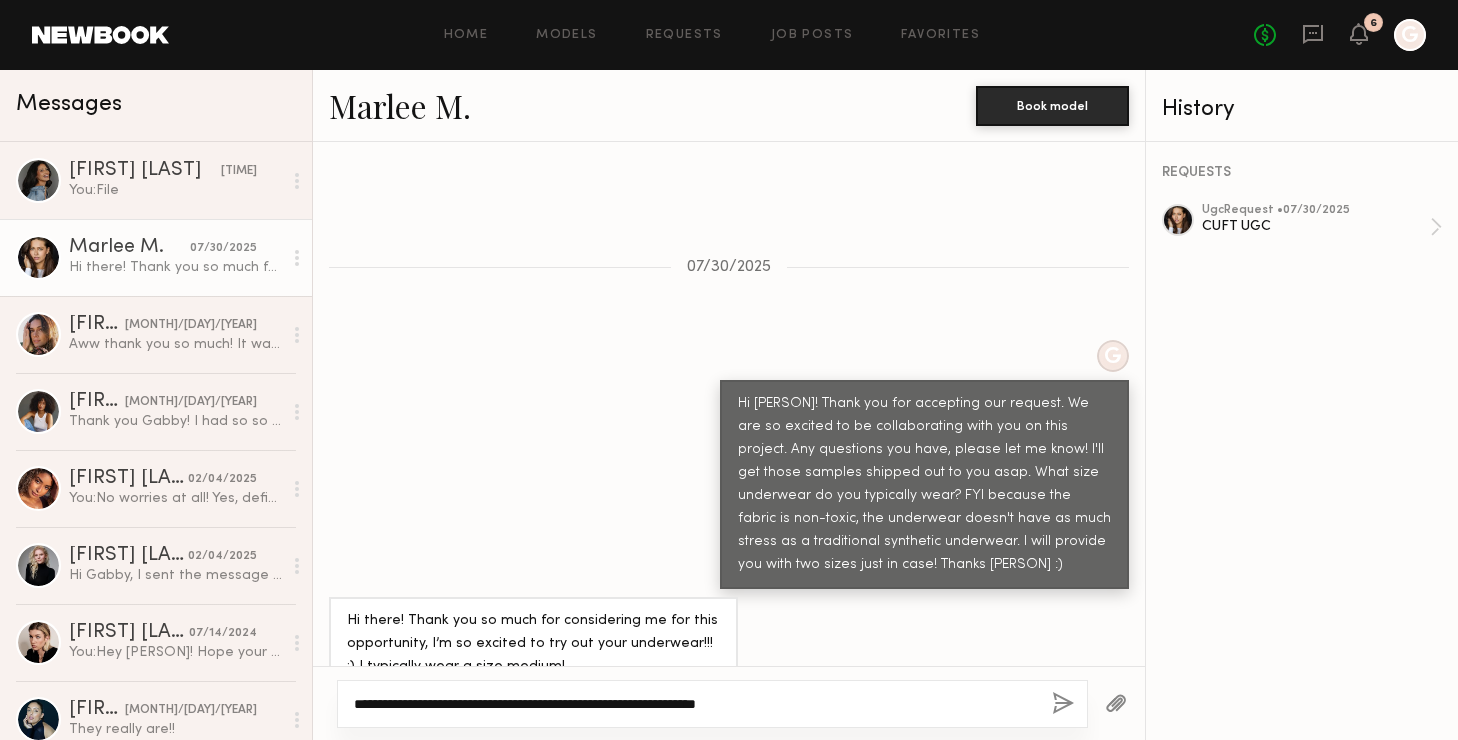click on "**********" 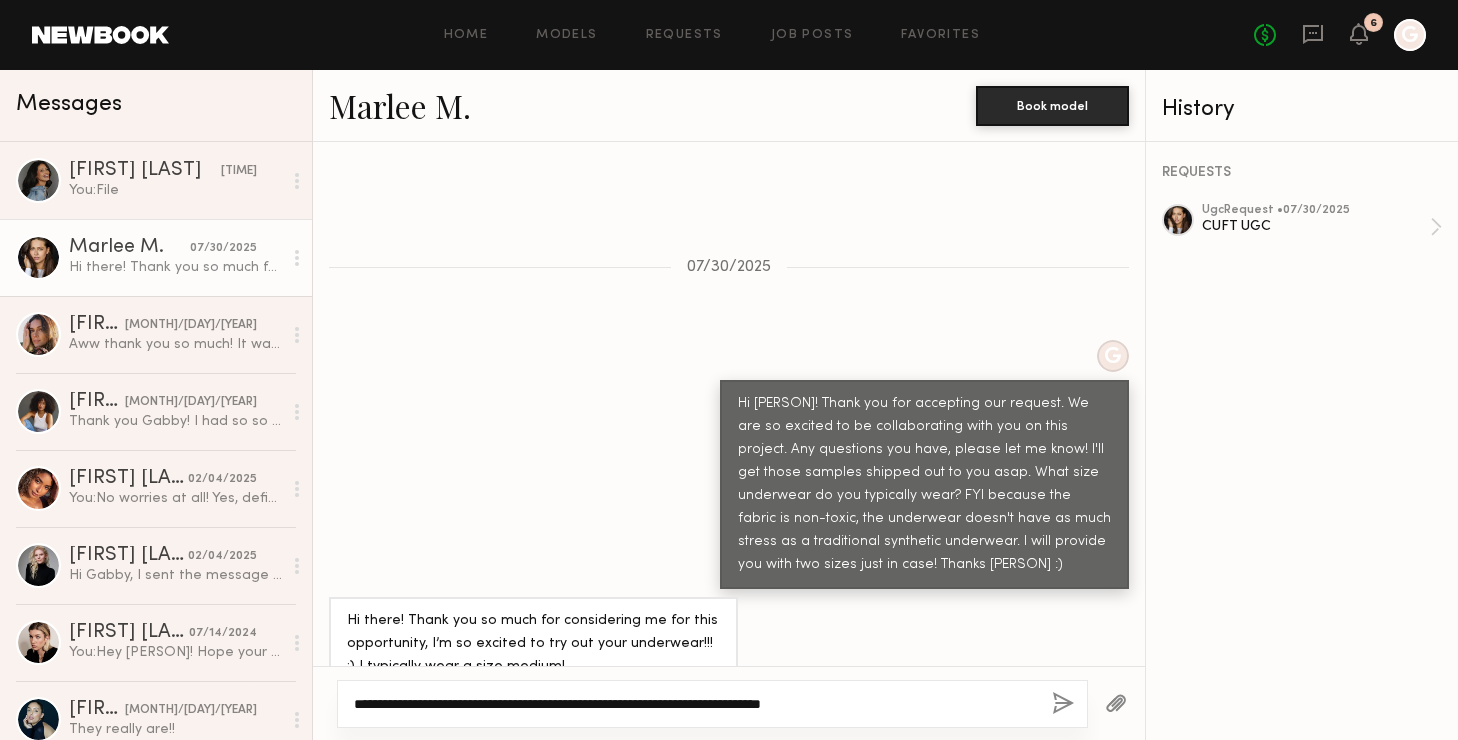 click on "**********" 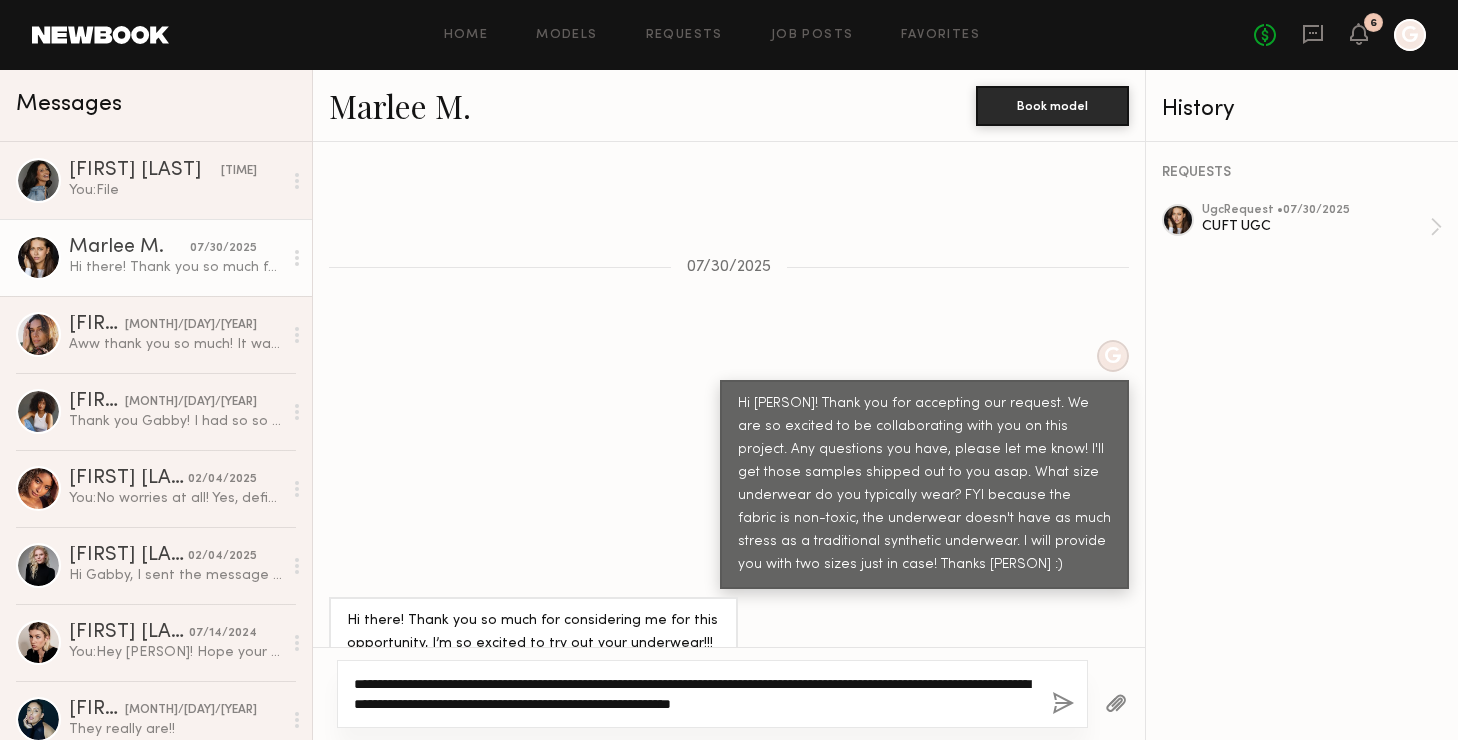 type on "**********" 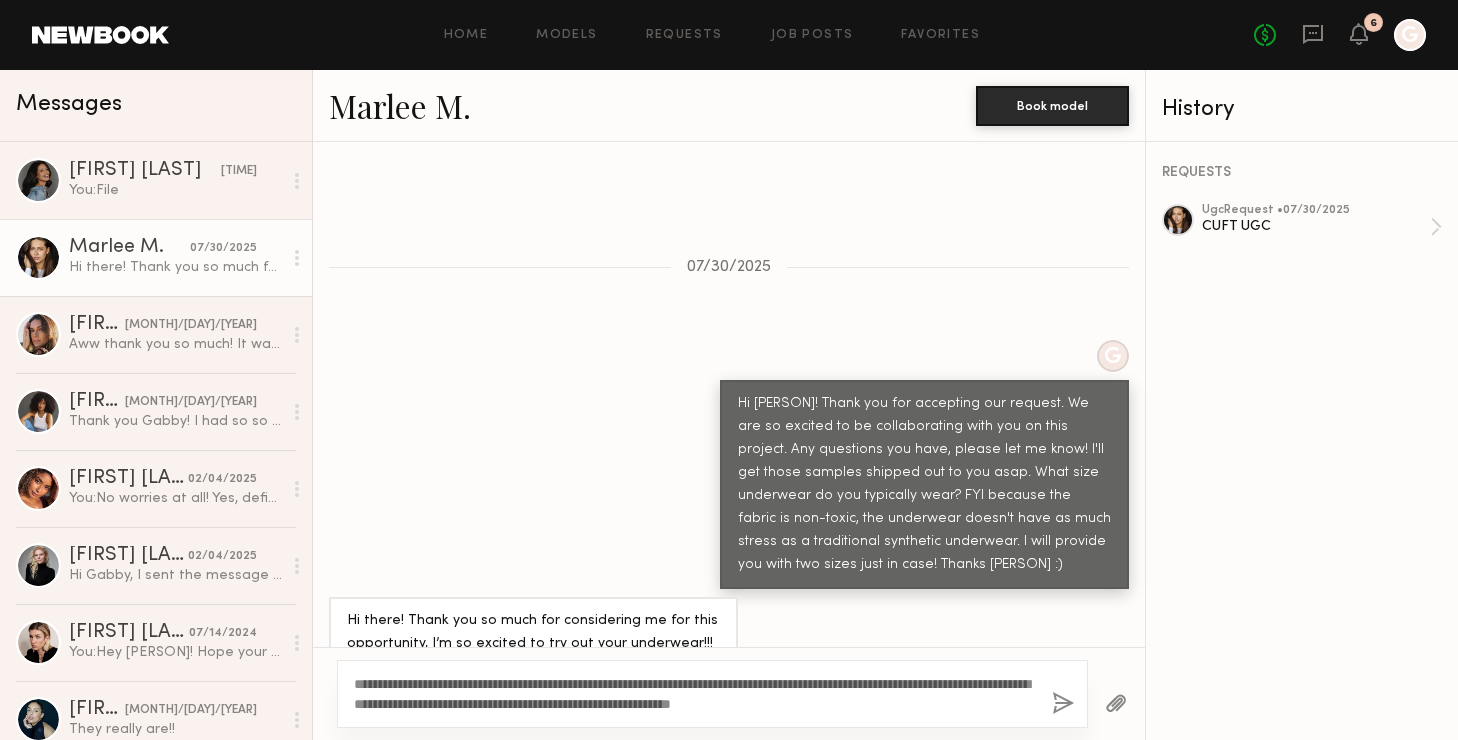 click 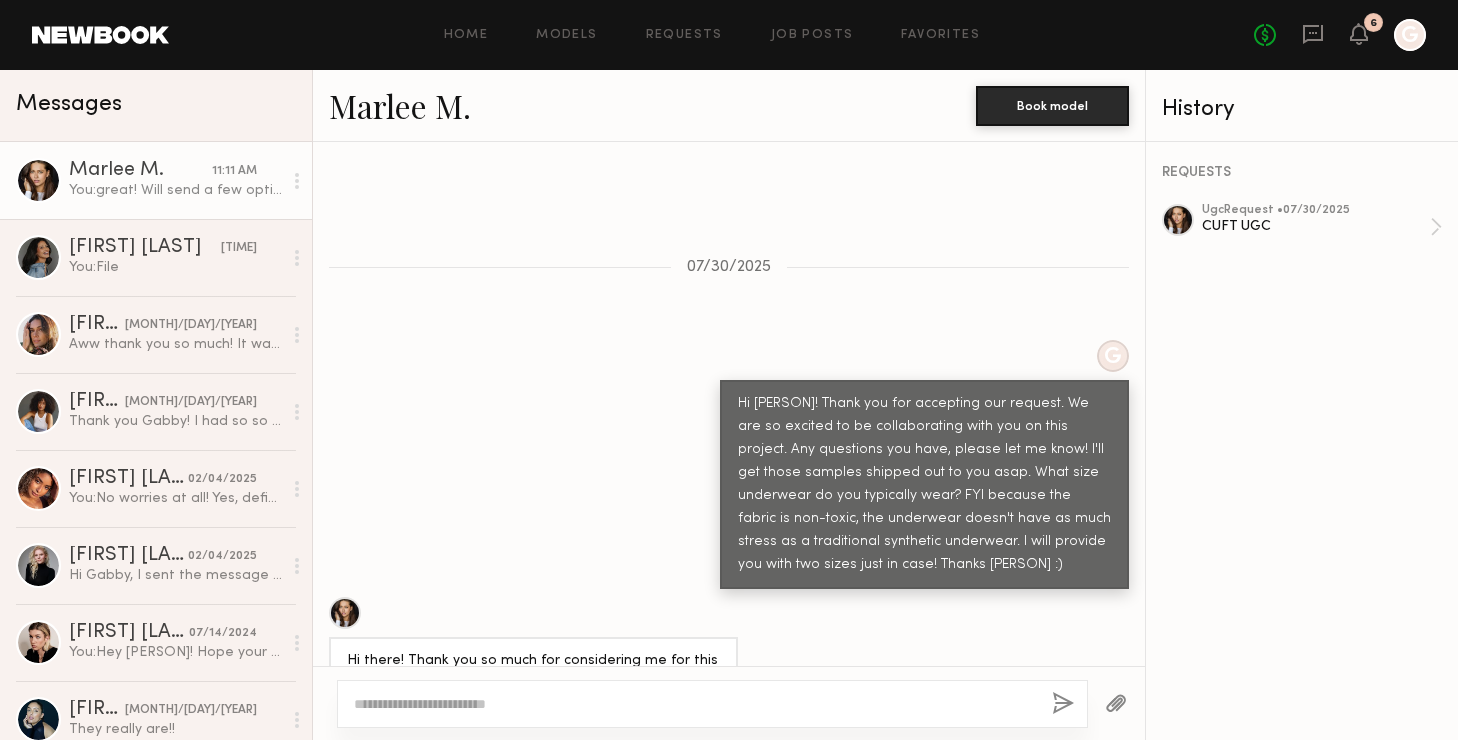 scroll, scrollTop: 1048, scrollLeft: 0, axis: vertical 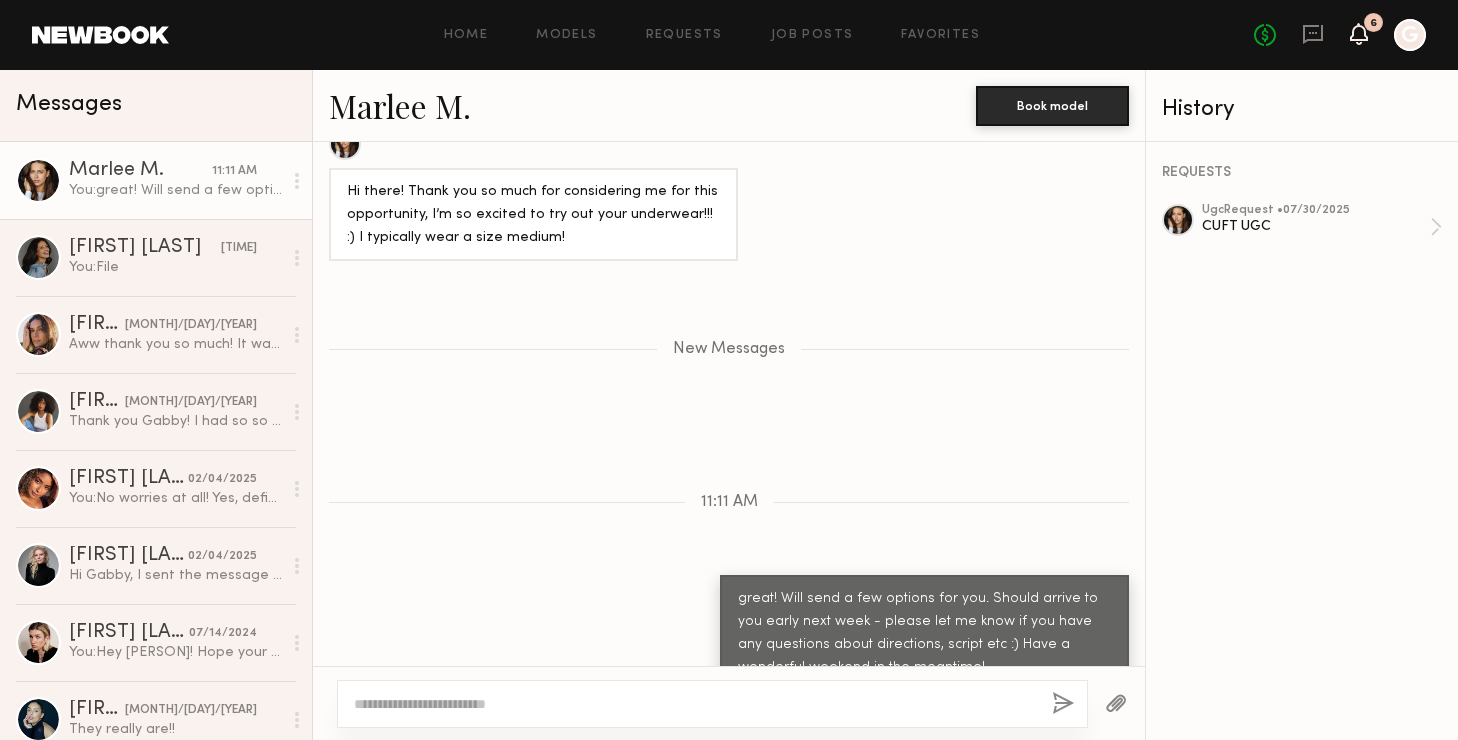 click 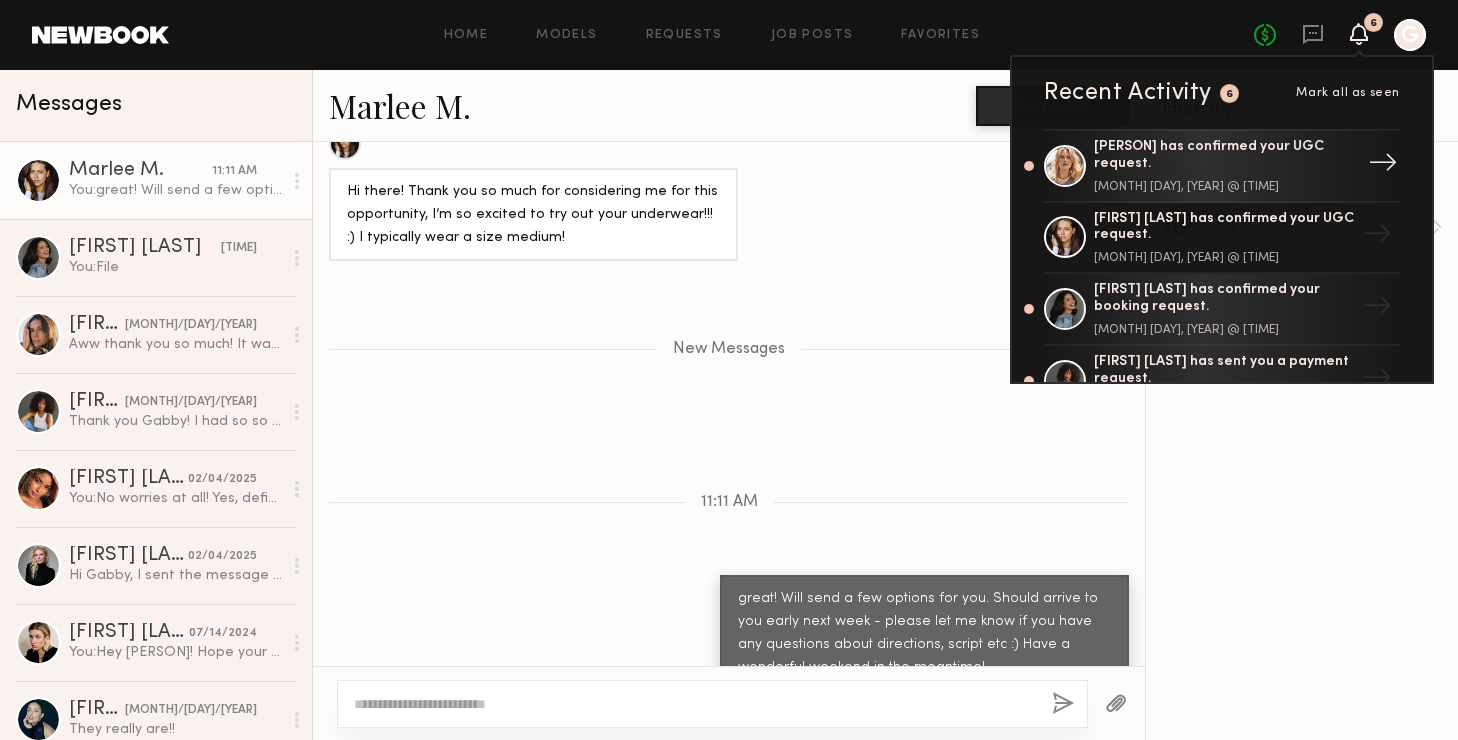 click on "[PERSON] has confirmed your UGC request." 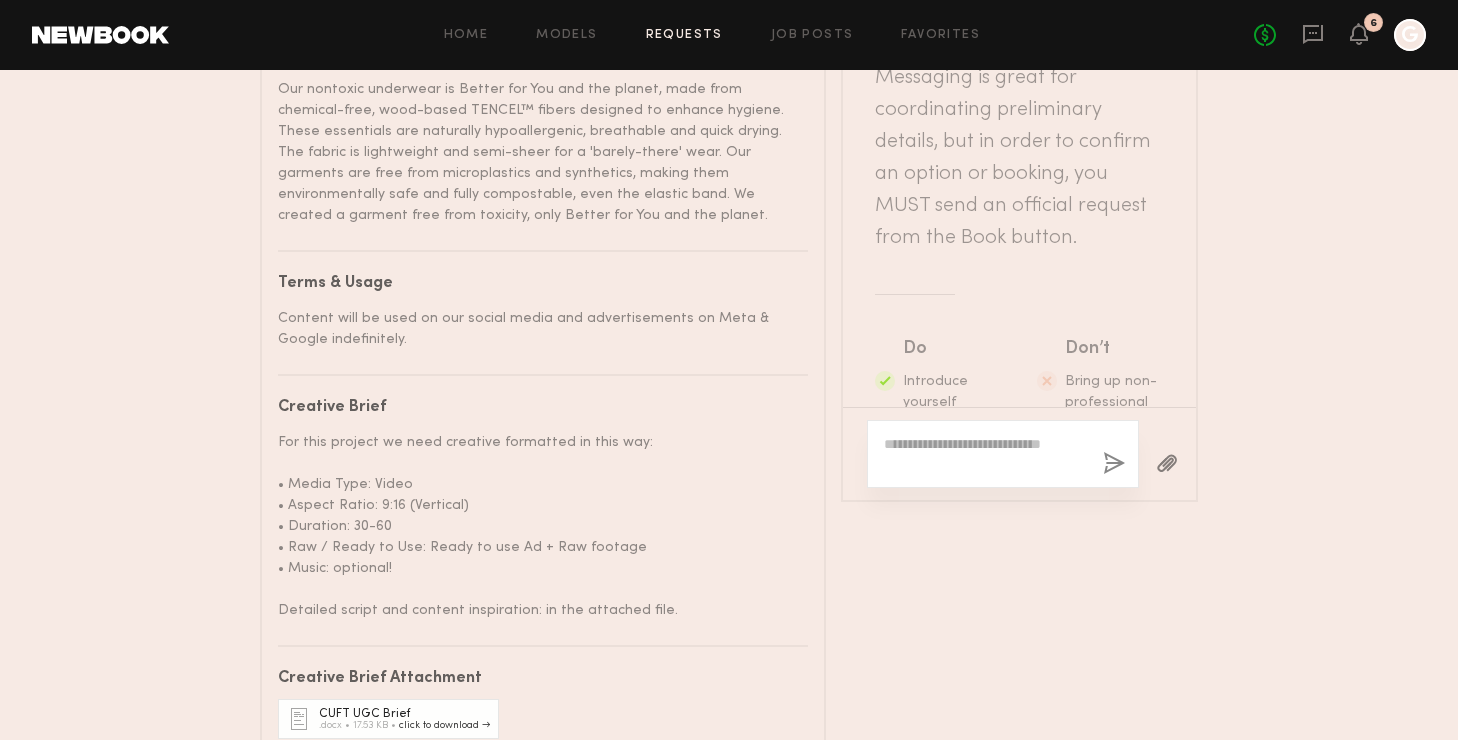 scroll, scrollTop: 1466, scrollLeft: 0, axis: vertical 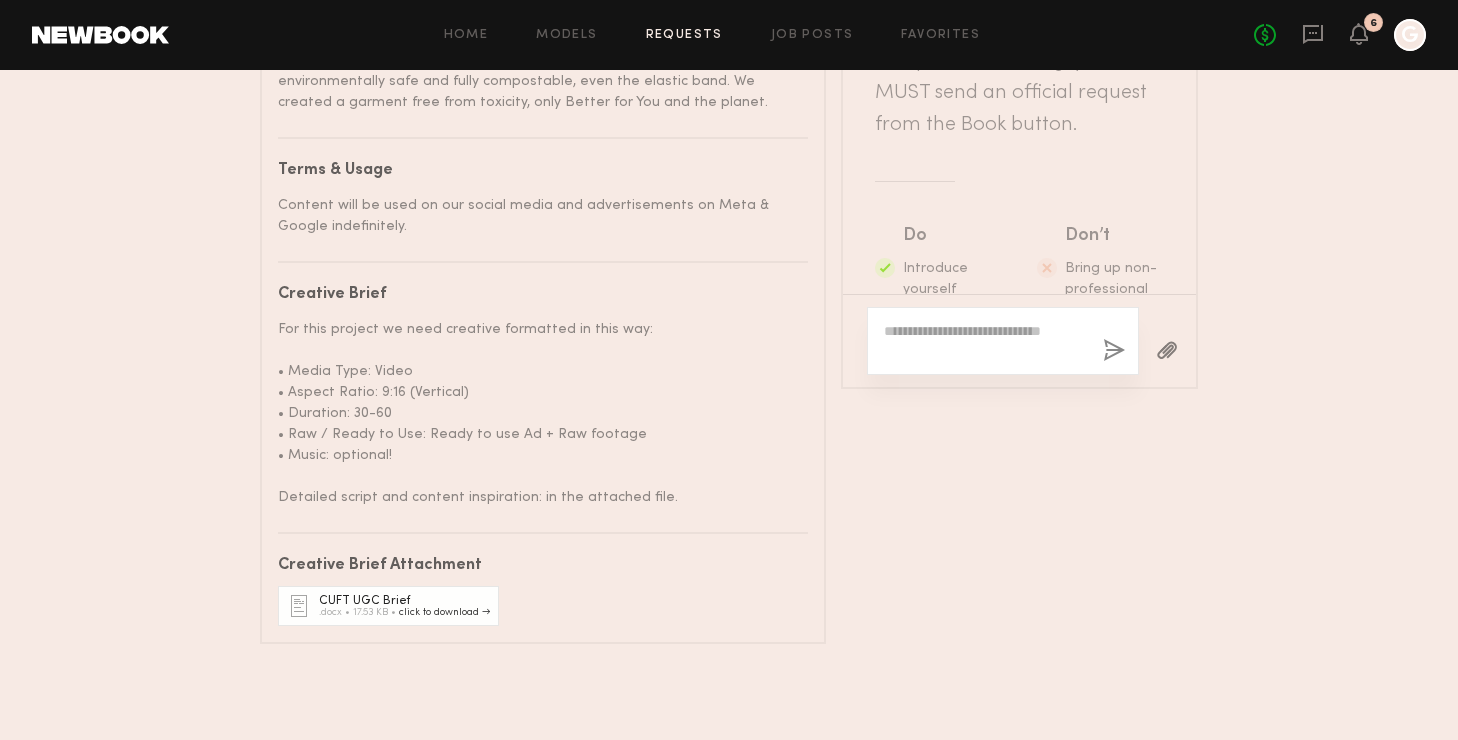 click on "CUFT UGC Brief  .docx  •  17.53 KB  •  click to download →" 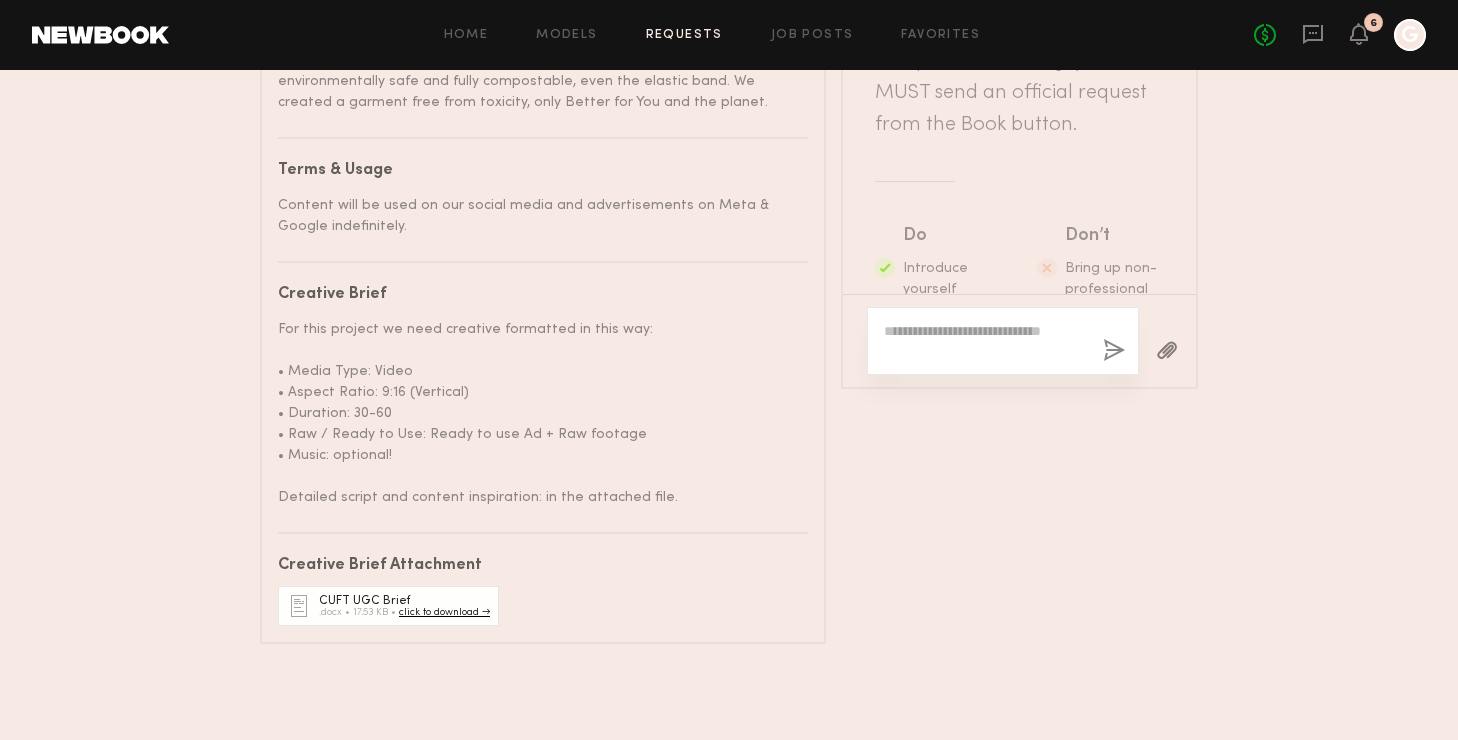 click on "click to download →" 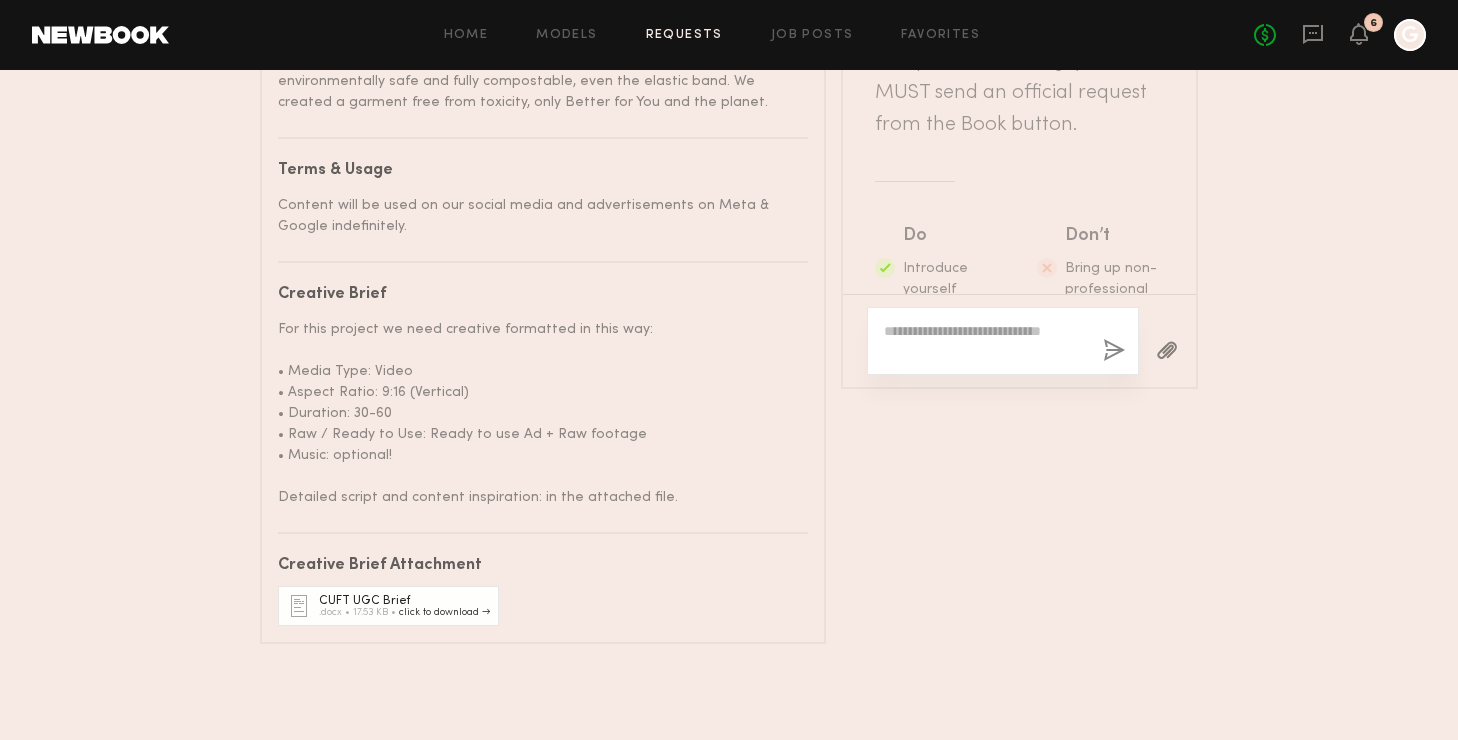 scroll, scrollTop: 0, scrollLeft: 0, axis: both 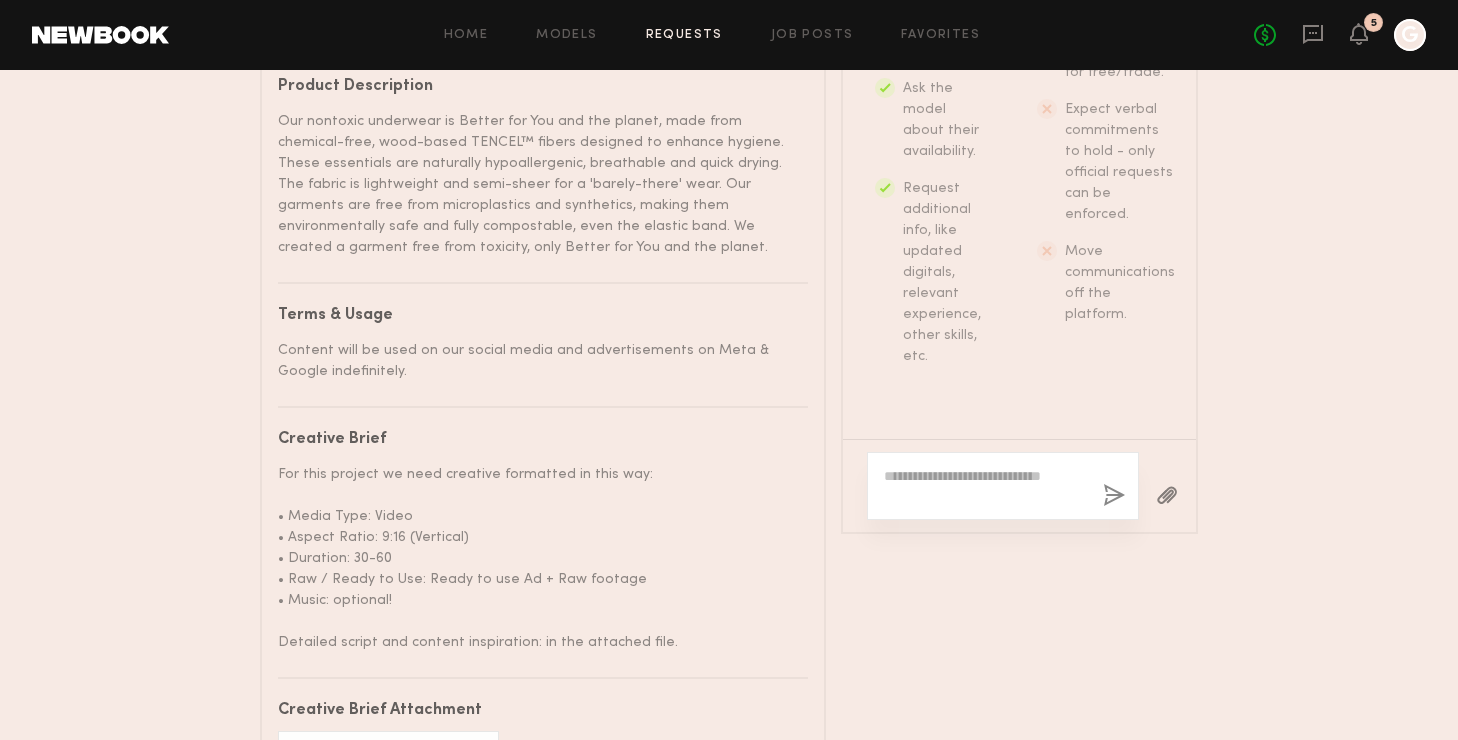 click 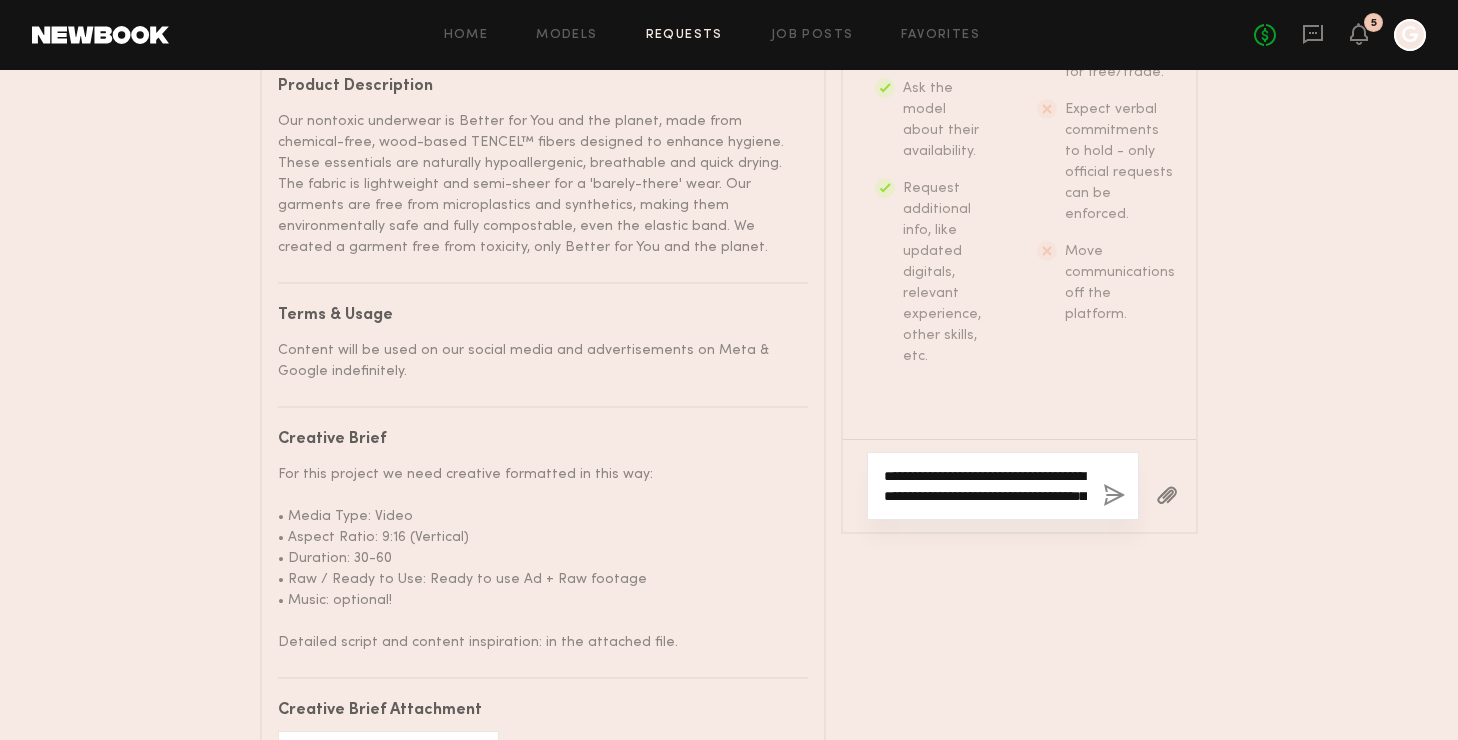 scroll, scrollTop: 137, scrollLeft: 0, axis: vertical 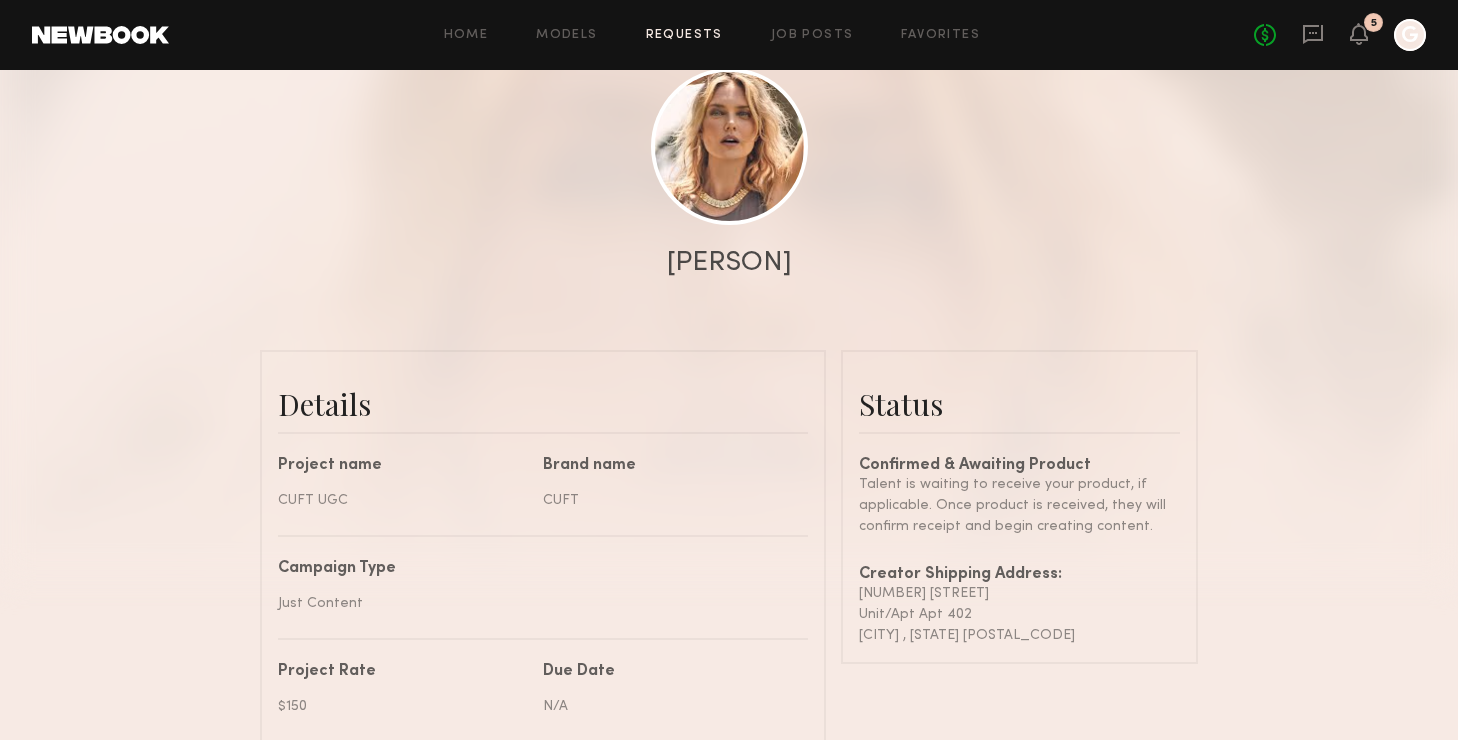 click on "[PERSON]" 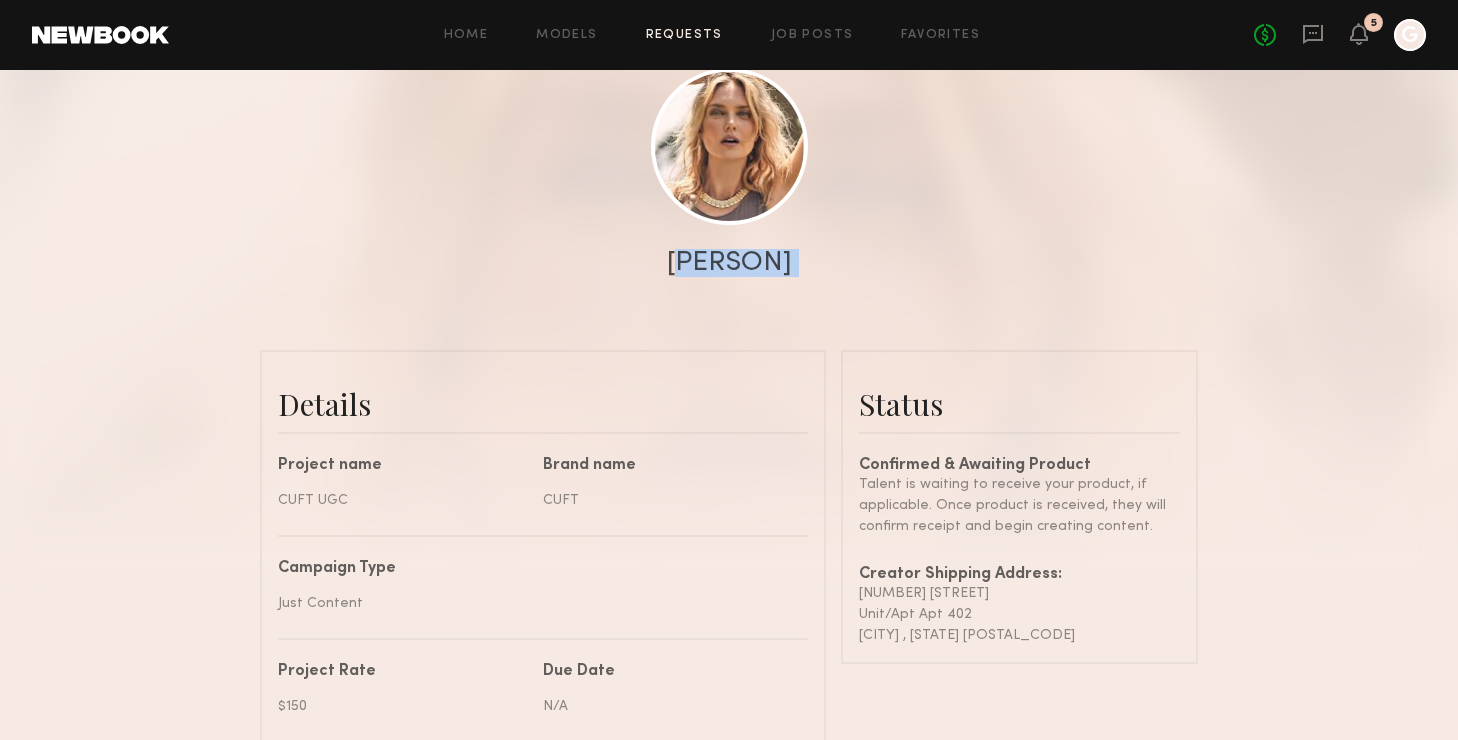click on "[PERSON]" 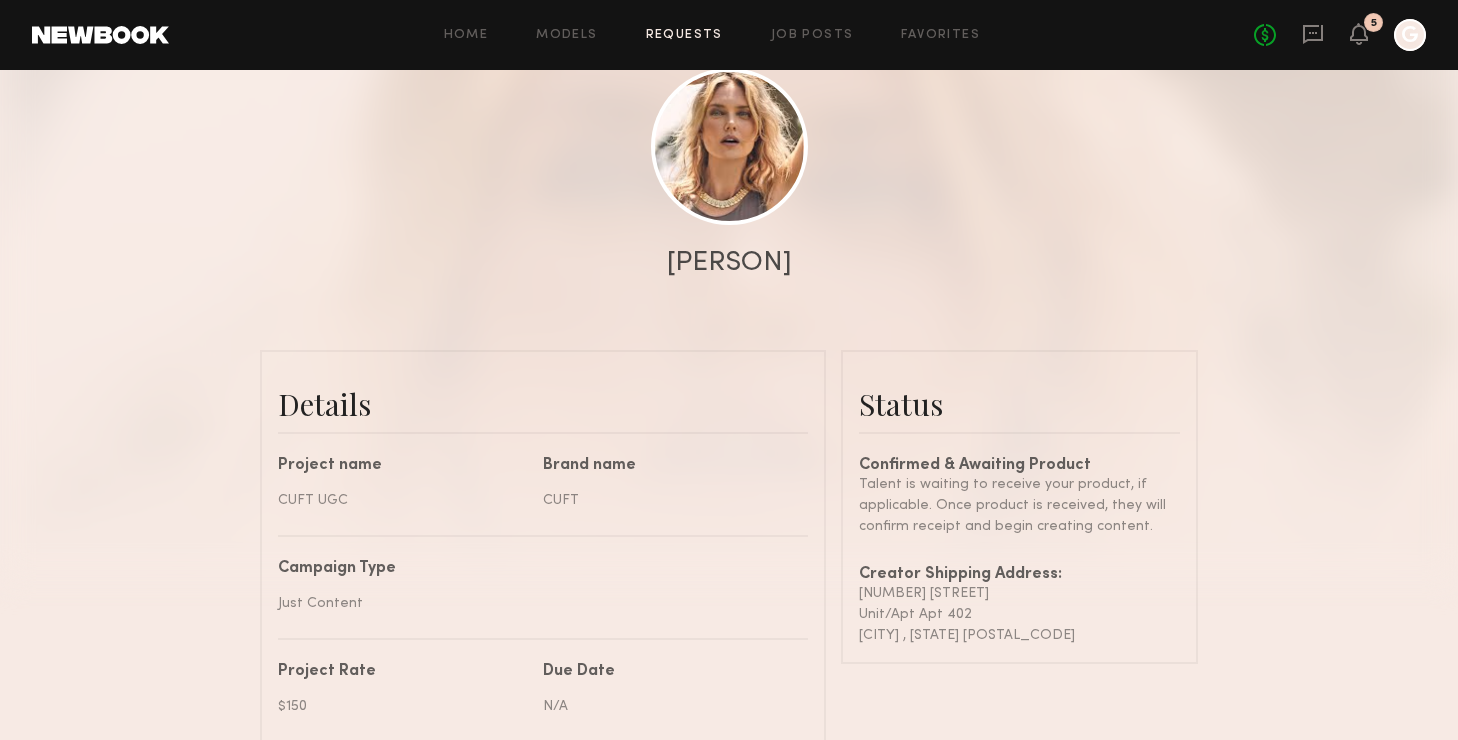 click on "[PERSON]" 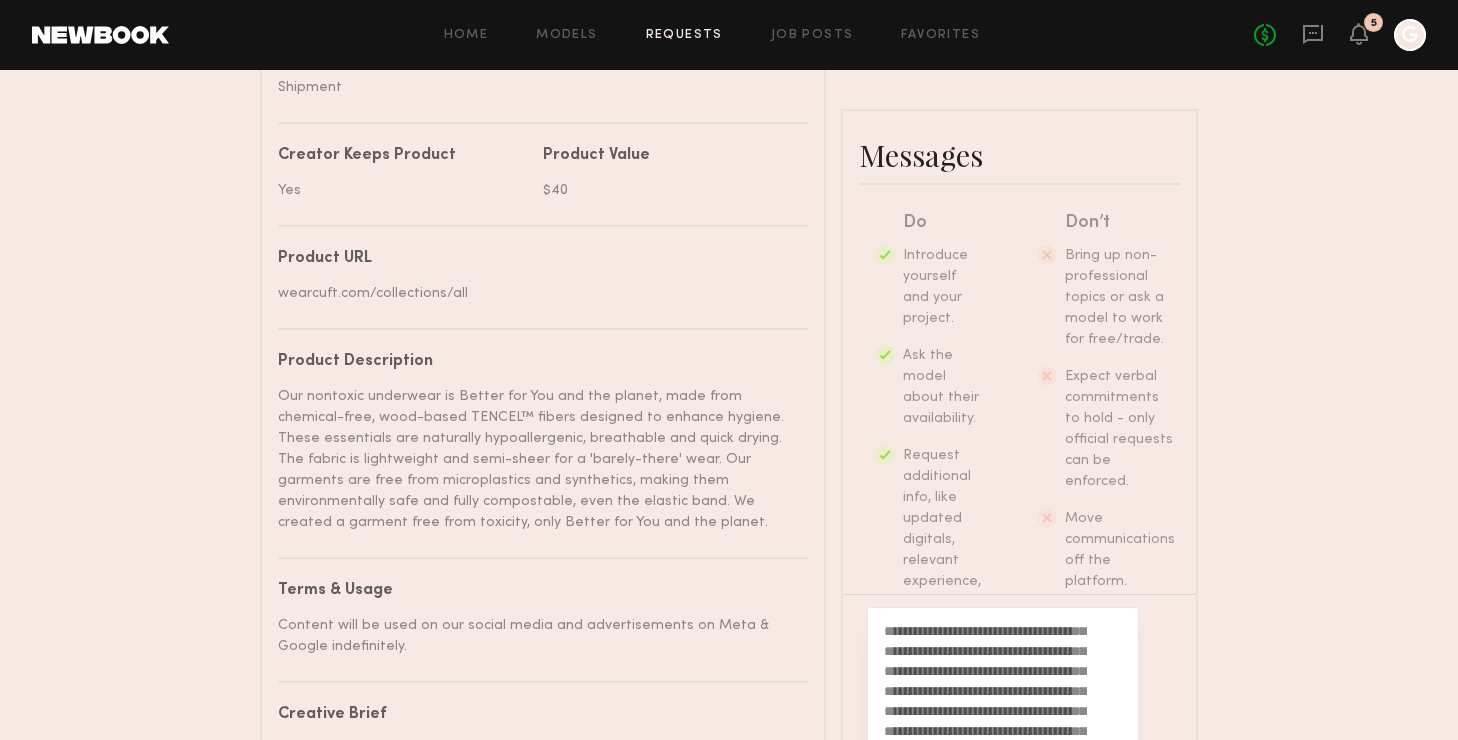 scroll, scrollTop: 1145, scrollLeft: 0, axis: vertical 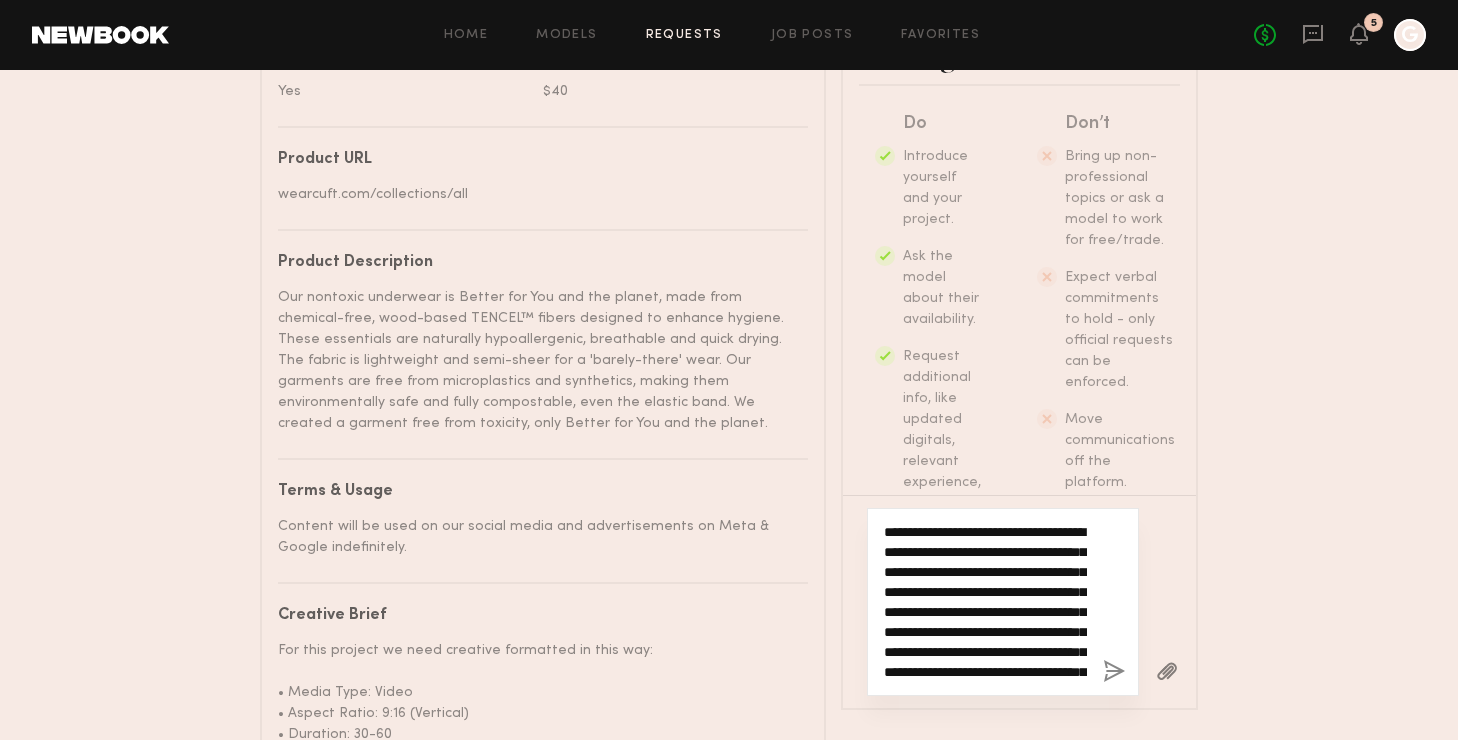 click on "**********" 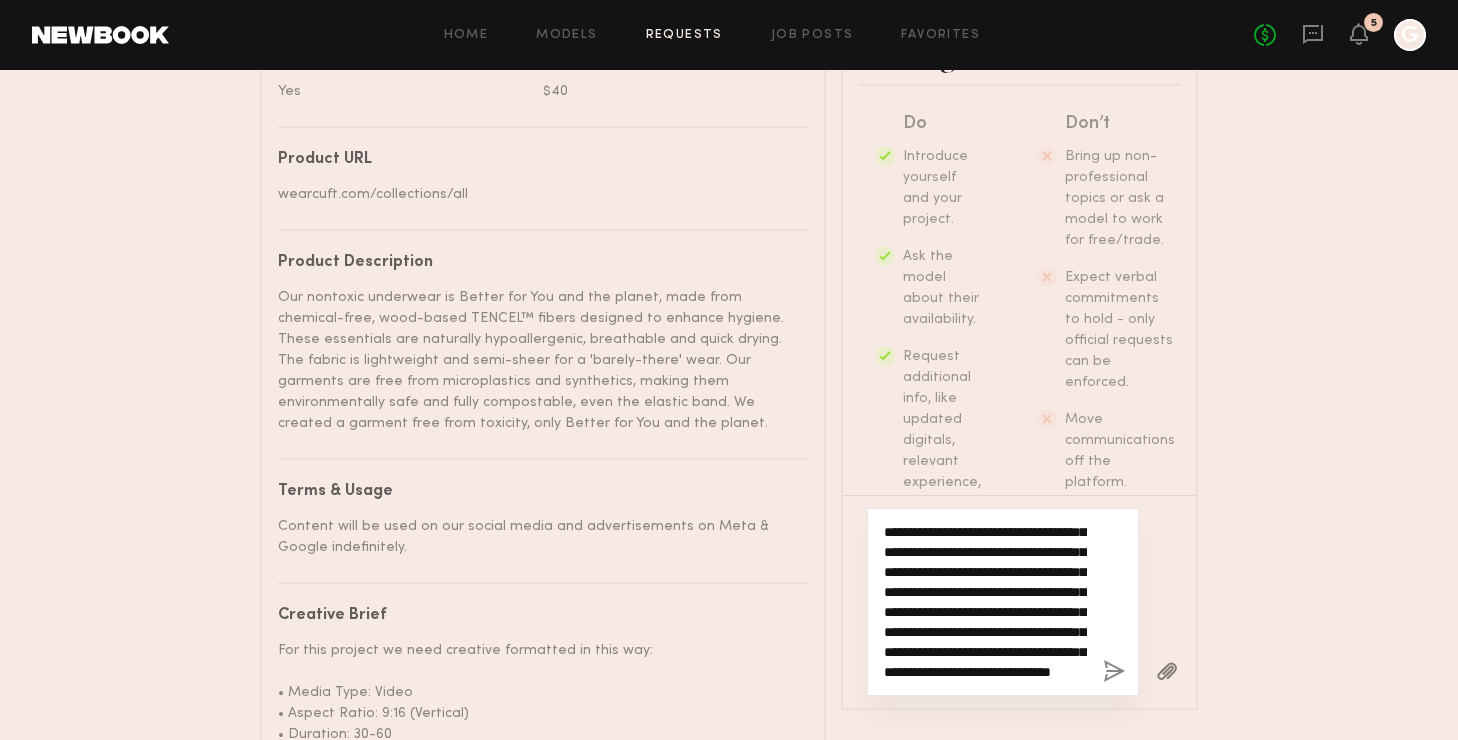 scroll, scrollTop: 140, scrollLeft: 0, axis: vertical 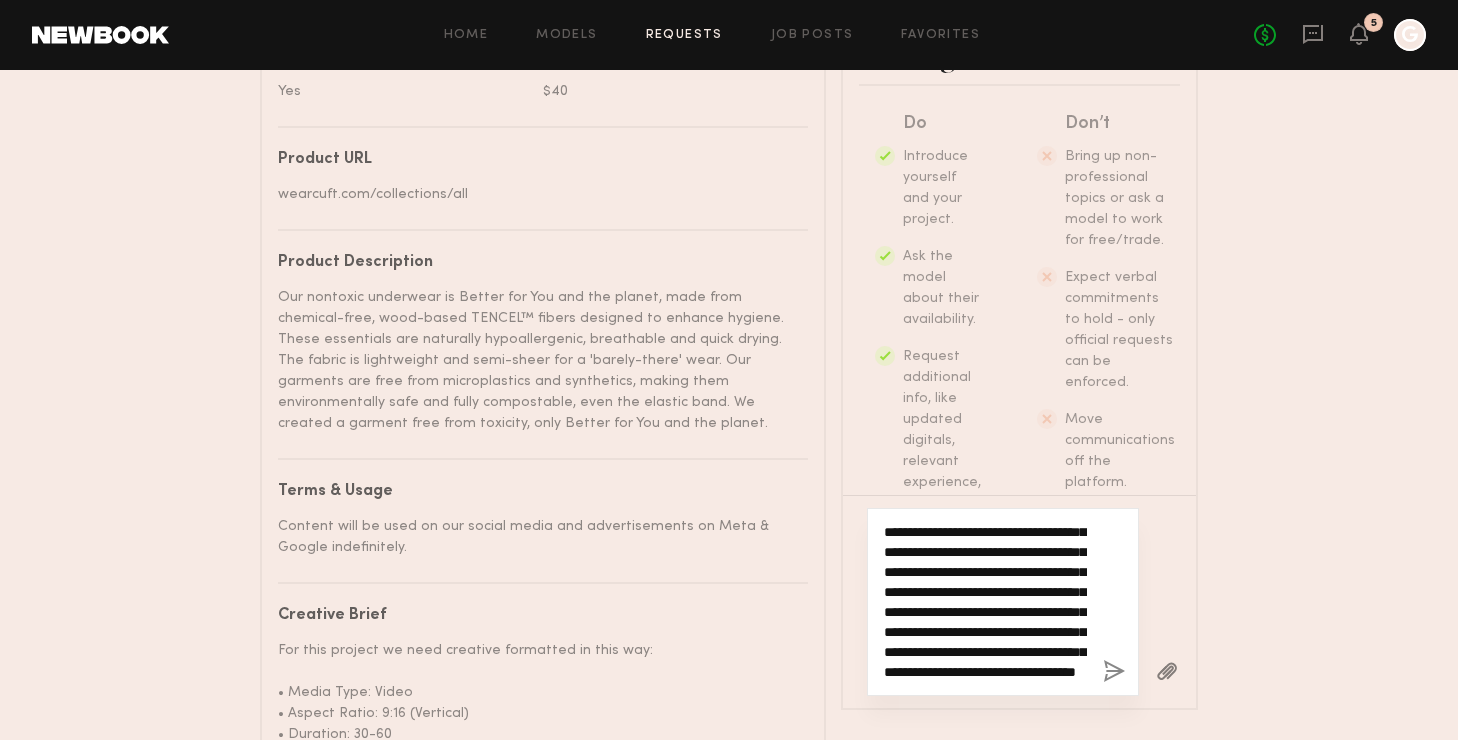 type on "**********" 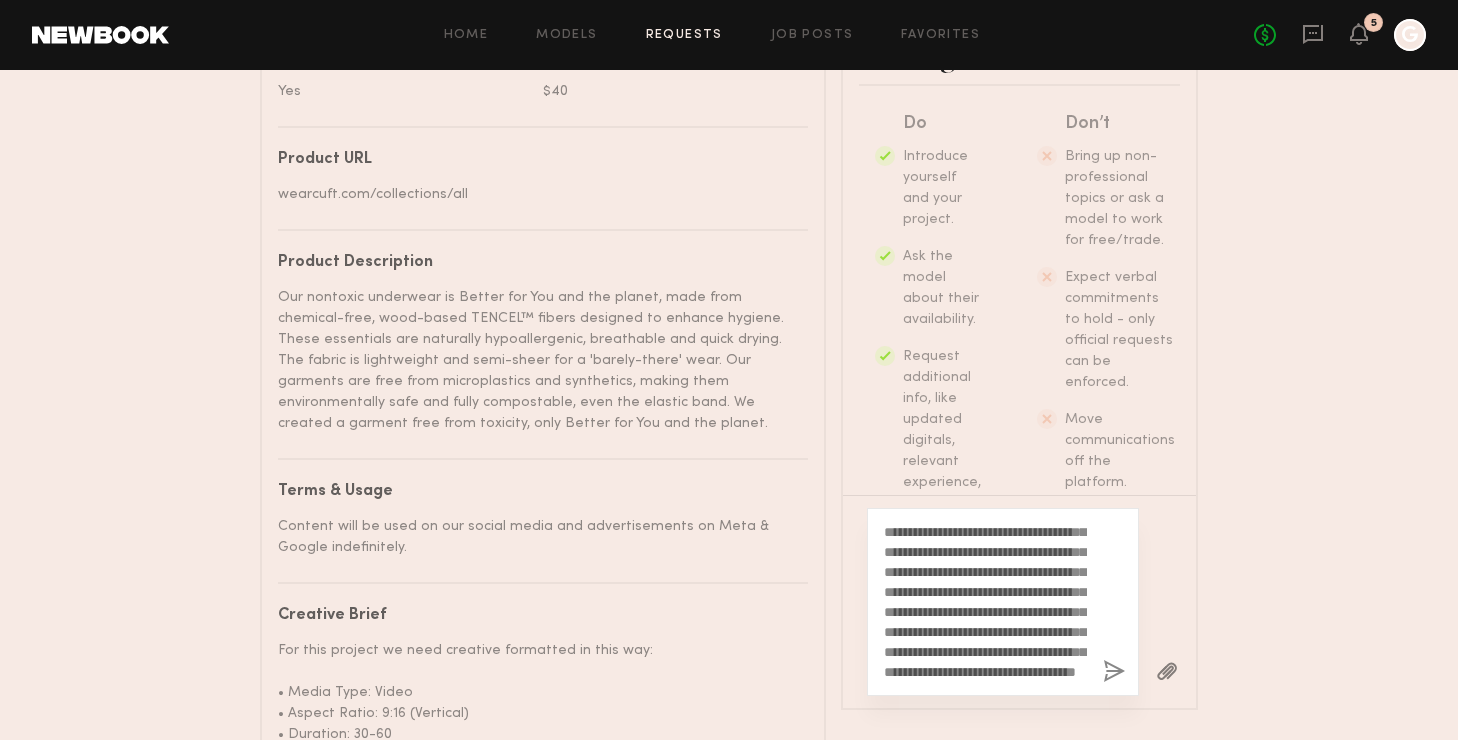 click 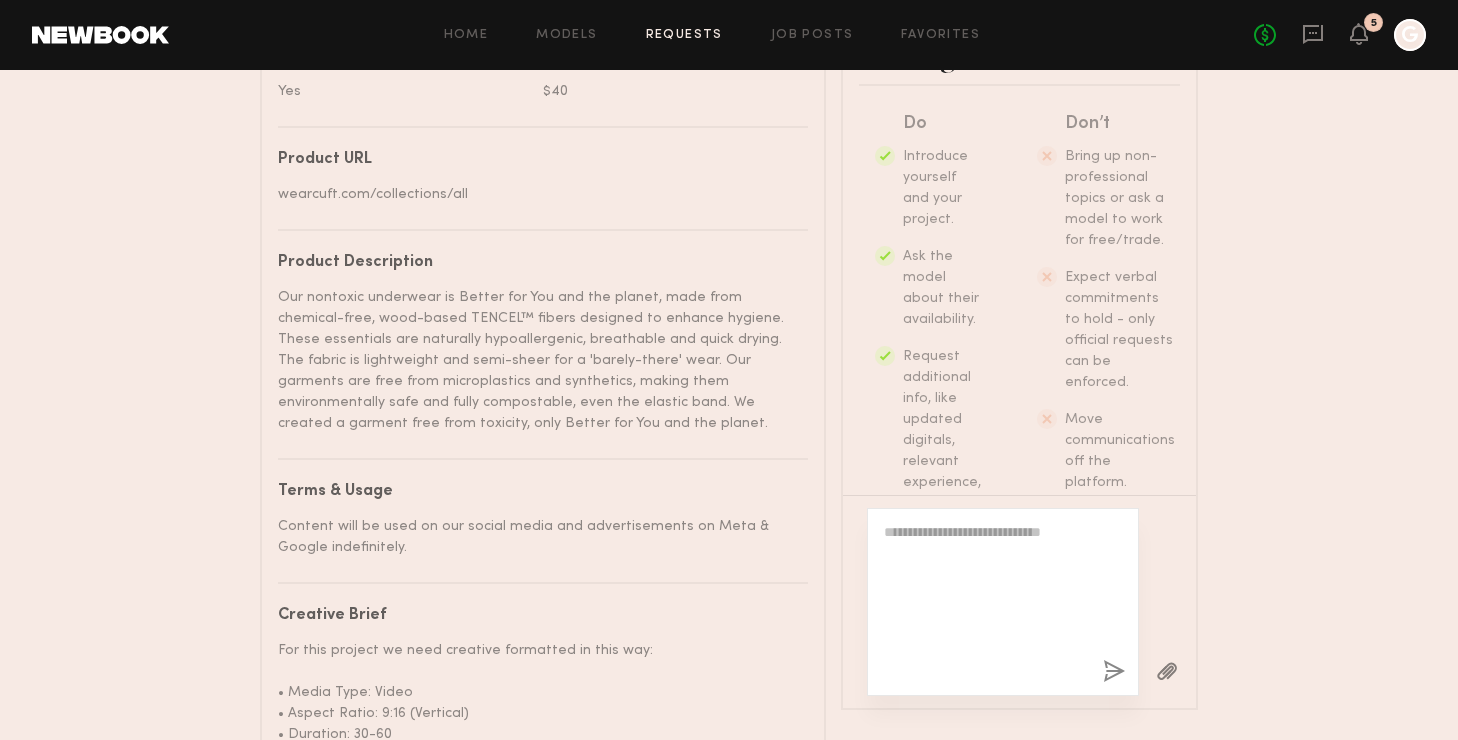 scroll, scrollTop: 911, scrollLeft: 0, axis: vertical 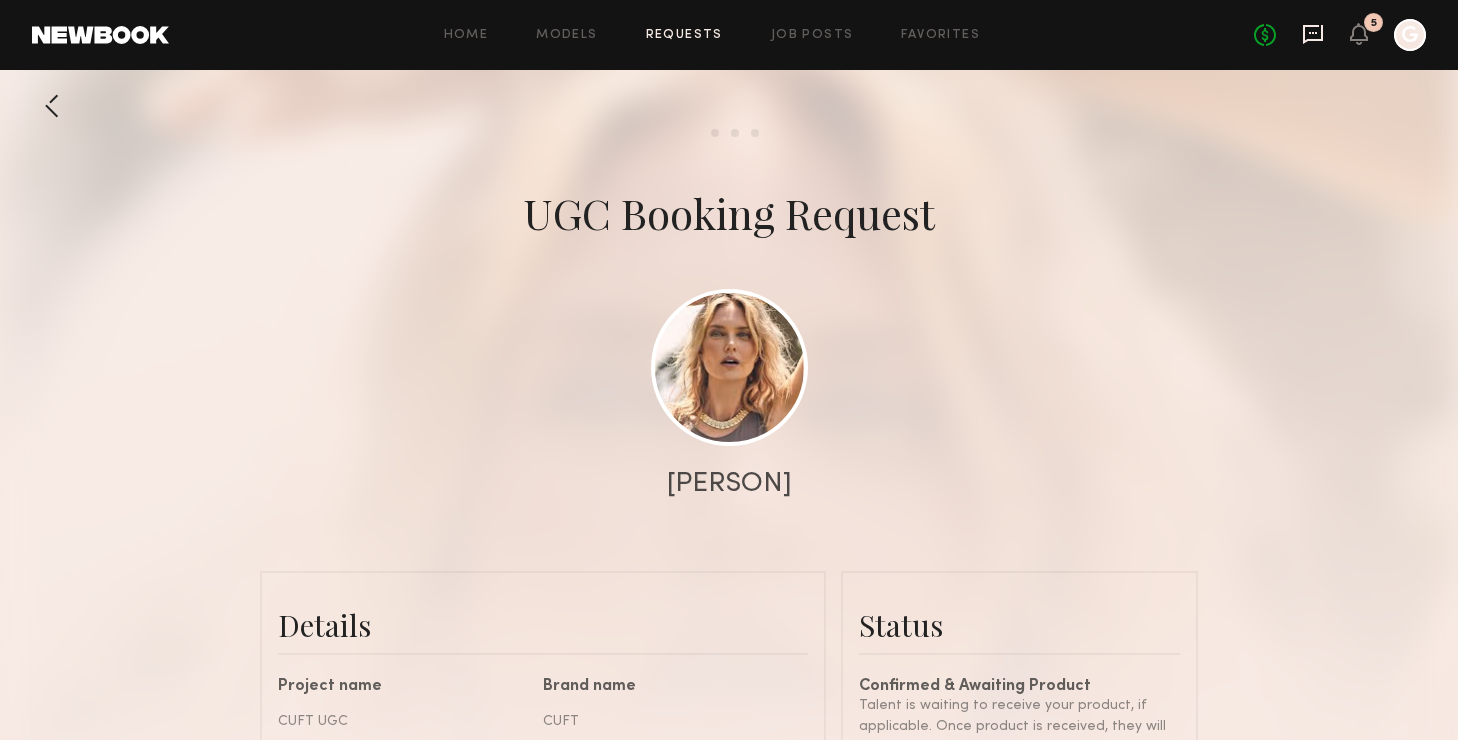 click 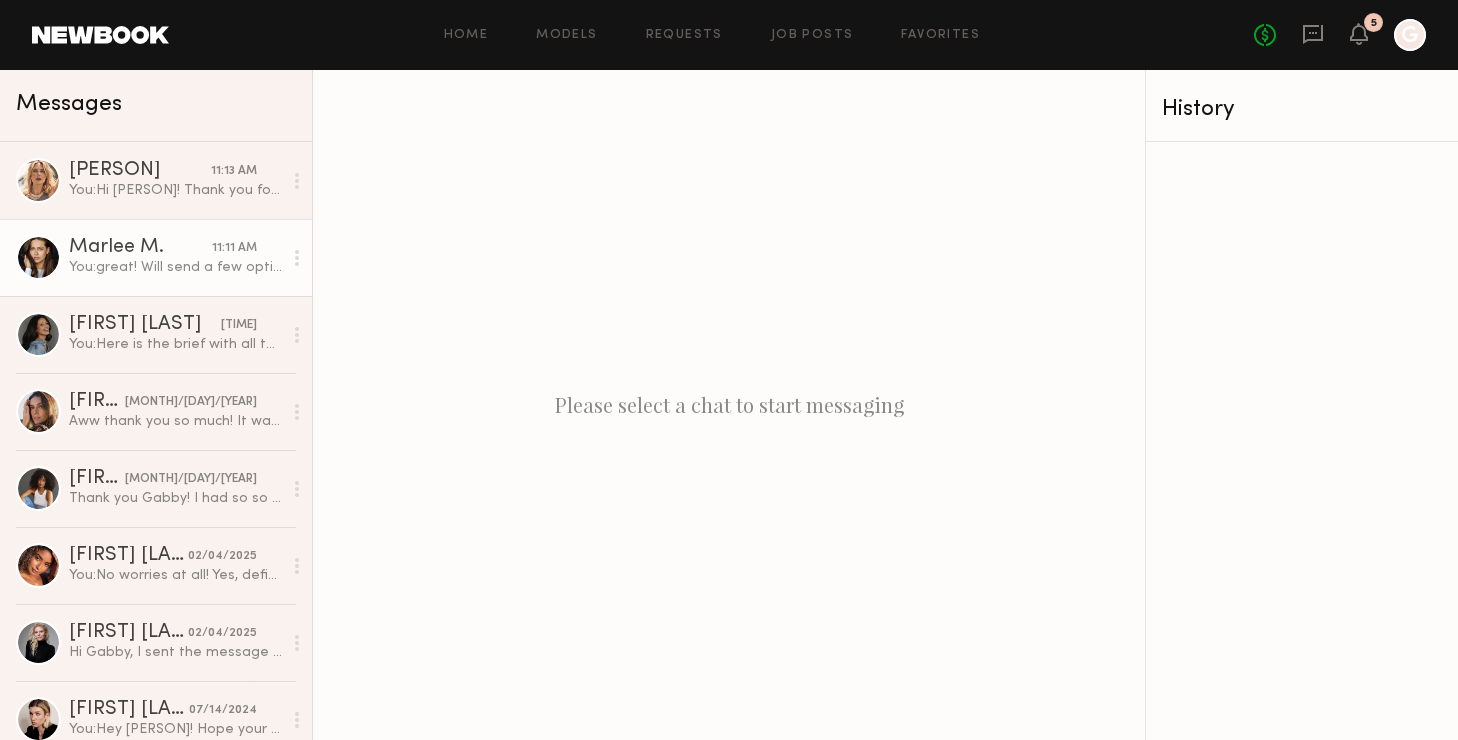 click on "You: great! Will send a few options for you. Should arrive to you early next week - please let me know if you have any questions about directions, script etc :) Have a wonderful weekend in the meantime!" 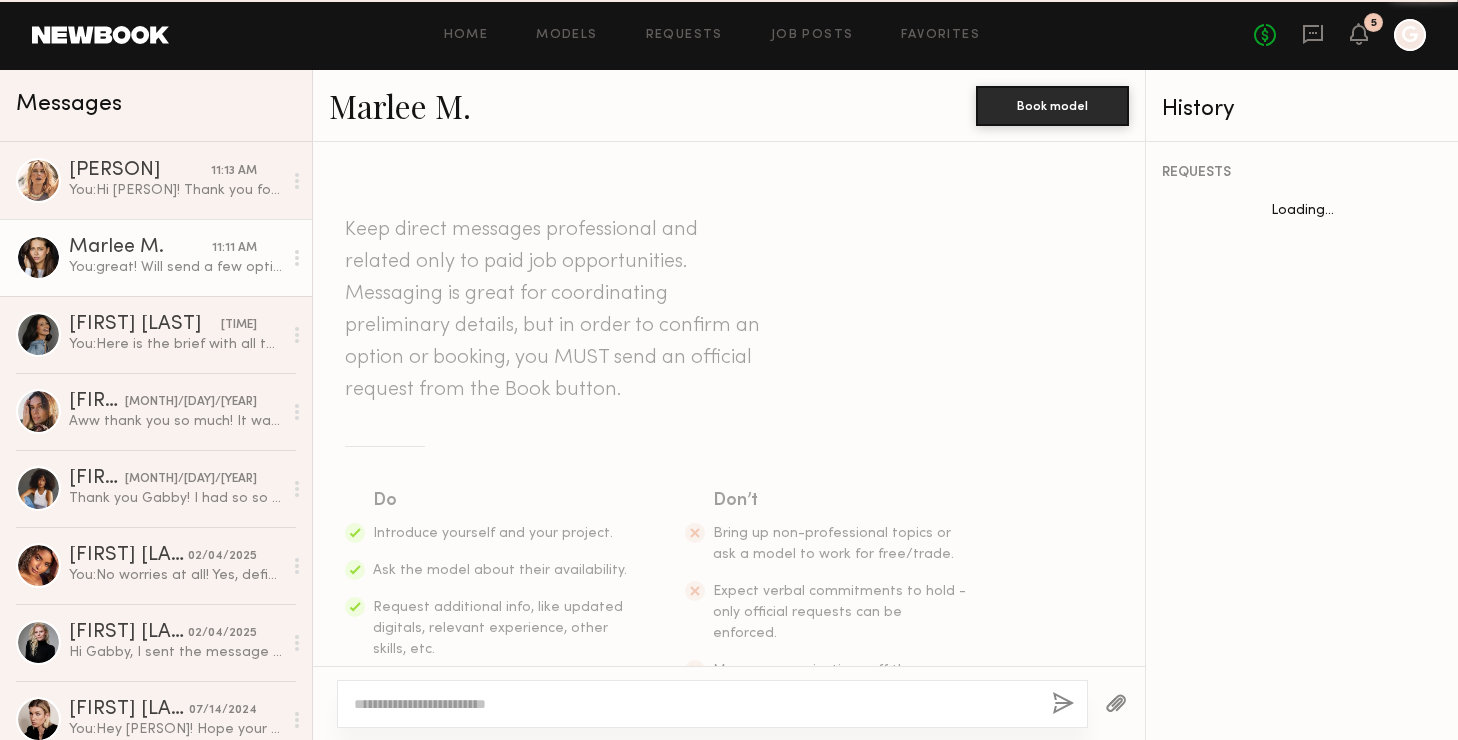 scroll, scrollTop: 896, scrollLeft: 0, axis: vertical 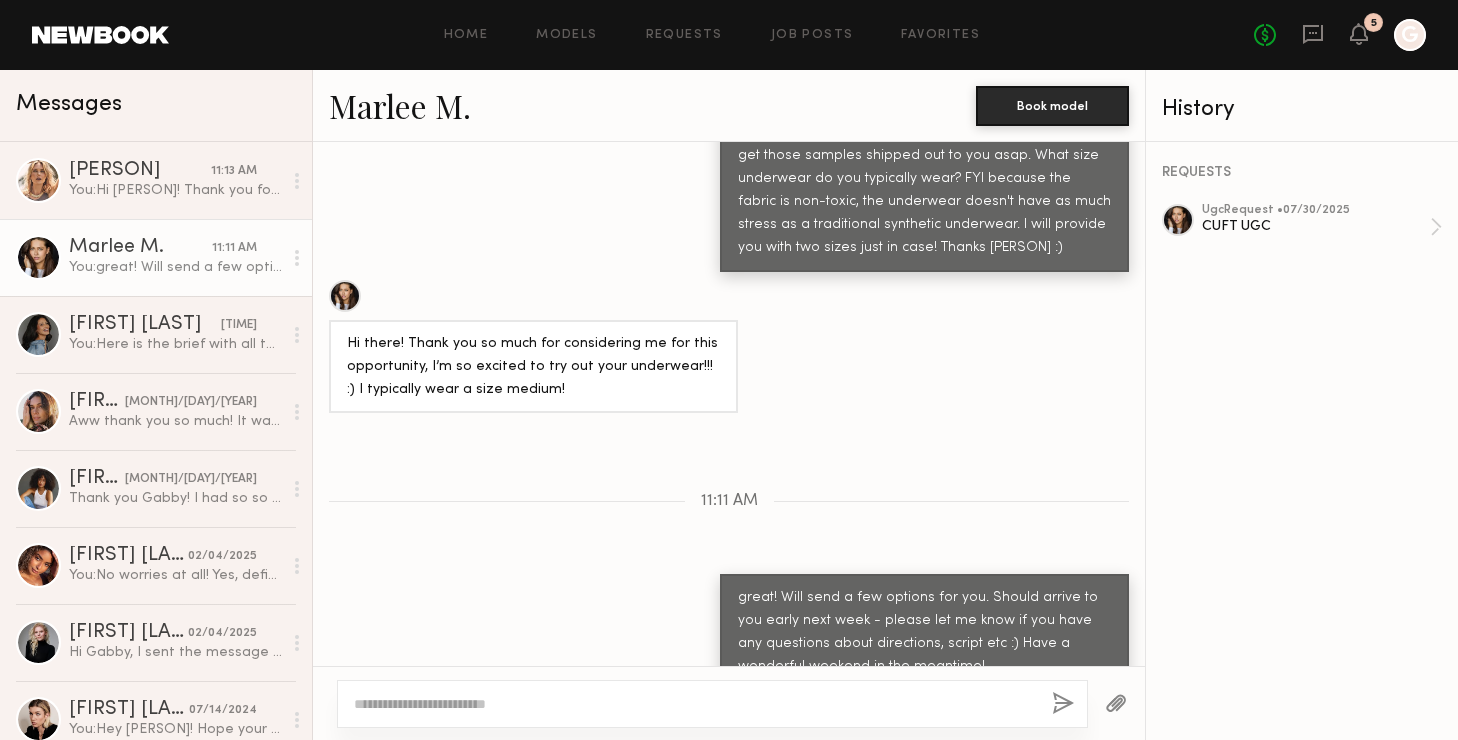 click on "Hi there! Thank you so much for considering me for this opportunity, I’m so excited to try out your underwear!!! :) I typically wear a size medium!" 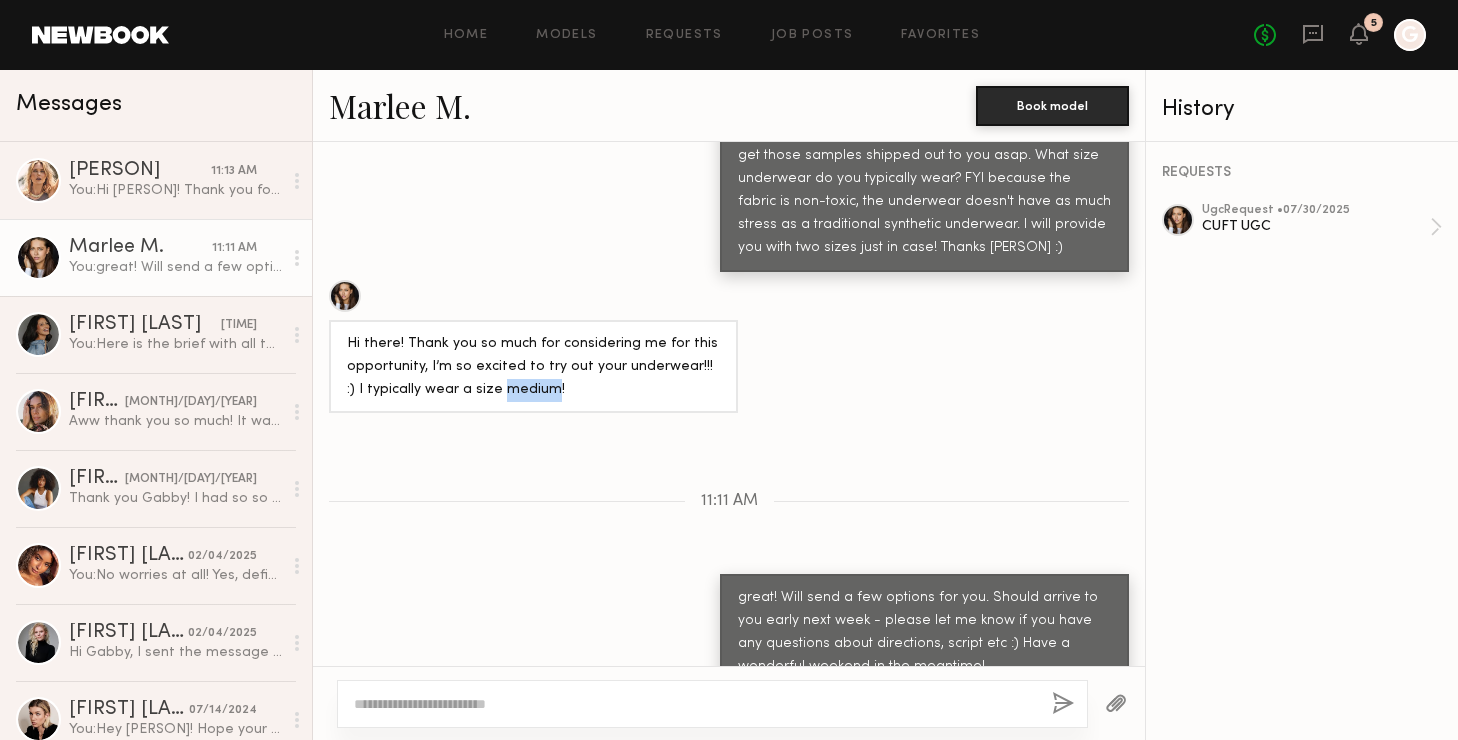 click on "Hi there! Thank you so much for considering me for this opportunity, I’m so excited to try out your underwear!!! :) I typically wear a size medium!" 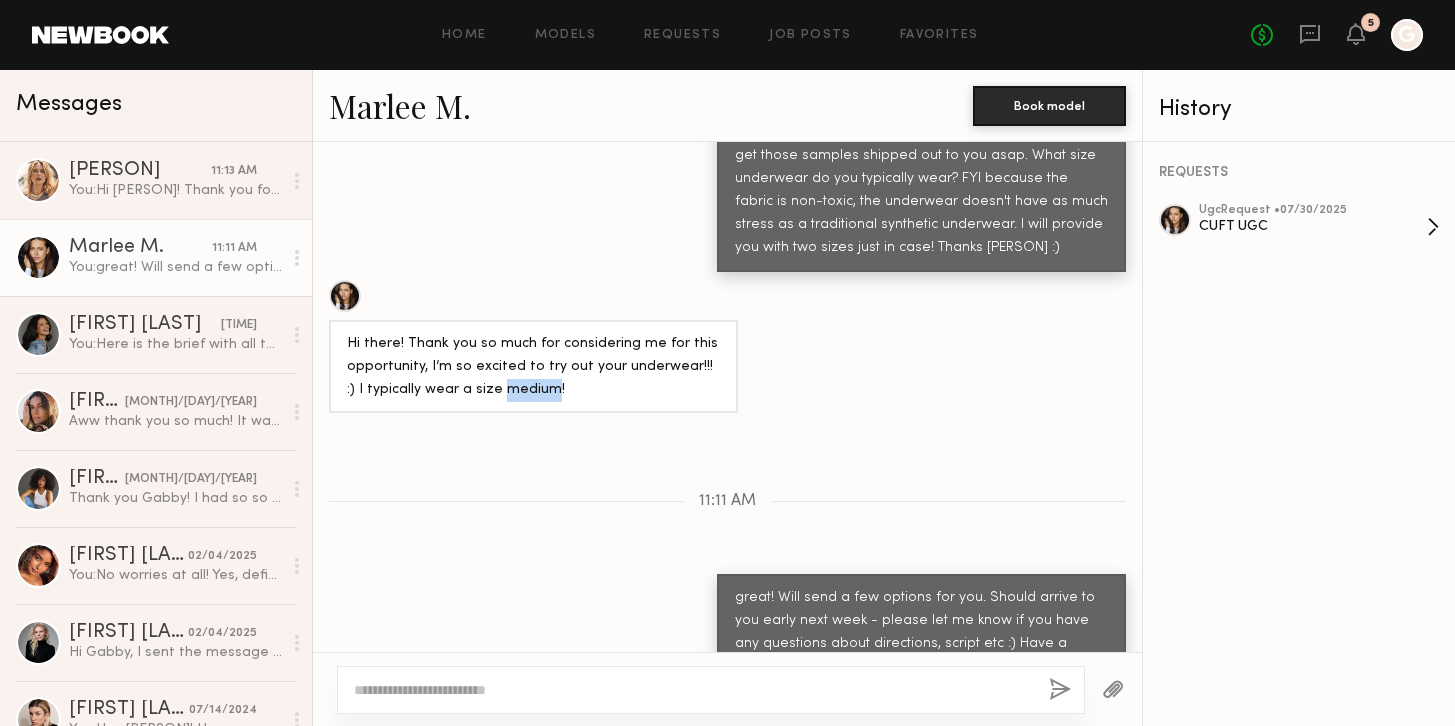 click on "CUFT UGC" 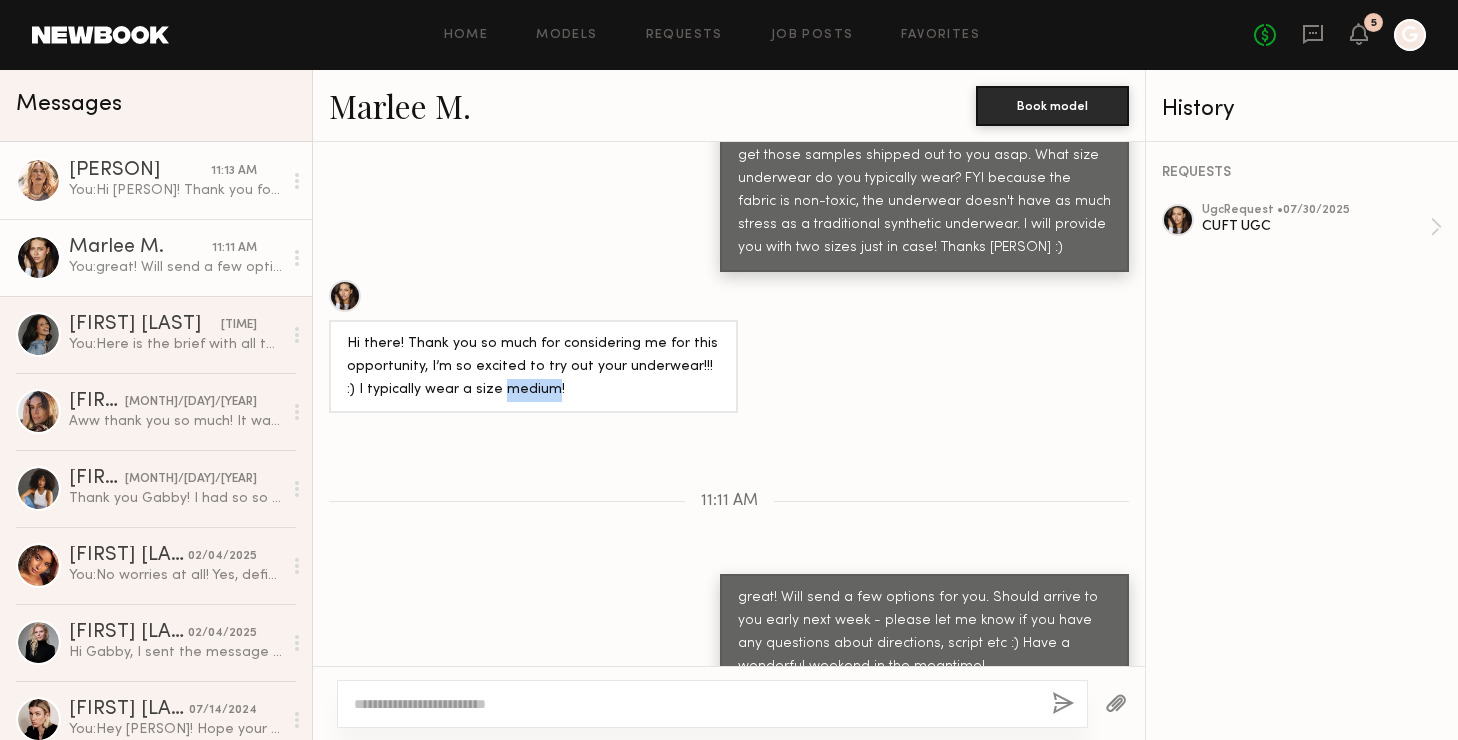 click on "You: Hi [PERSON]! Thank you for accepting our request. We are so excited to be collaborating with you on this project. Any questions you have, please let me know! I'll get those samples shipped out to you asap. What size underwear do you typically wear? FYI because the fabric is non-toxic, the underwear doesn't have as much stress as a traditional synthetic underwear. I will provide you with two sizes just in case! Thanks [PERSON] :)" 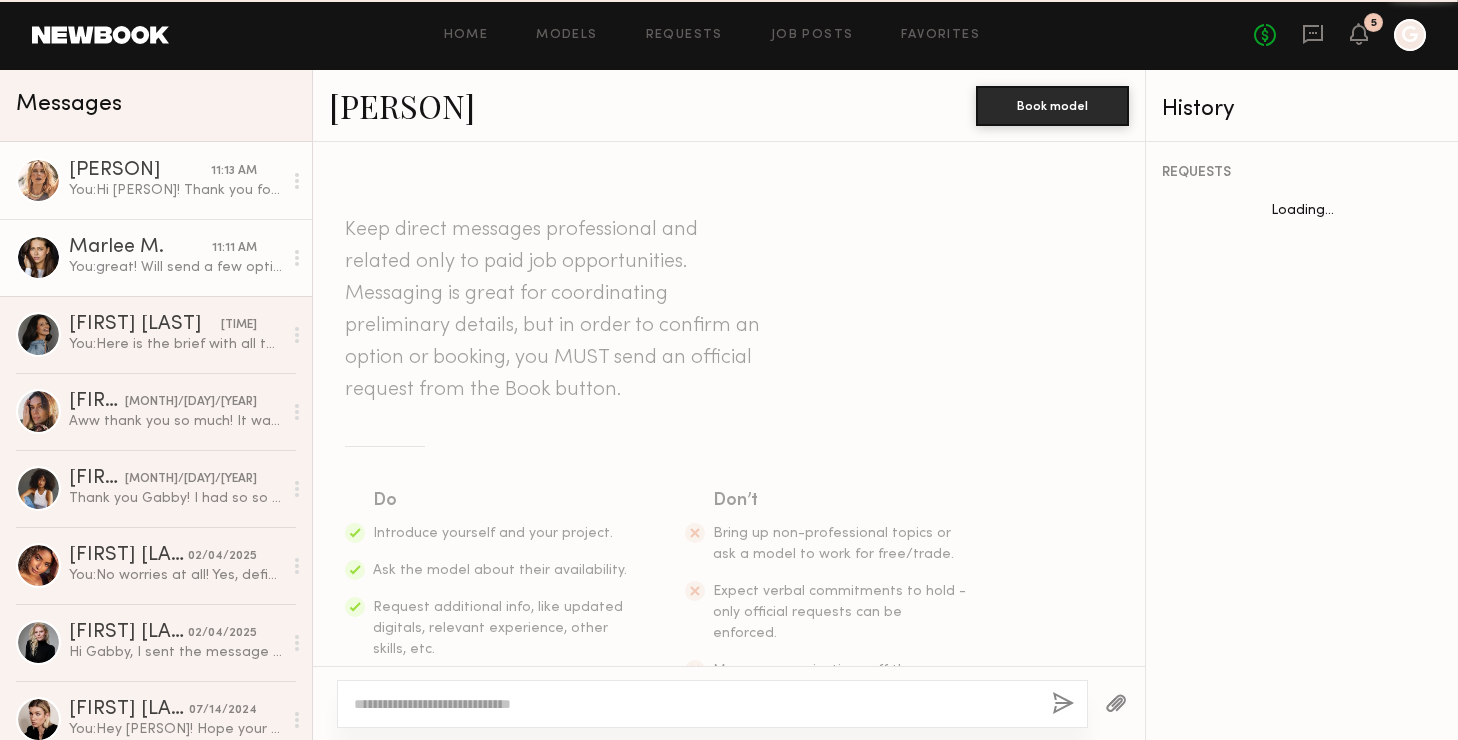 scroll, scrollTop: 477, scrollLeft: 0, axis: vertical 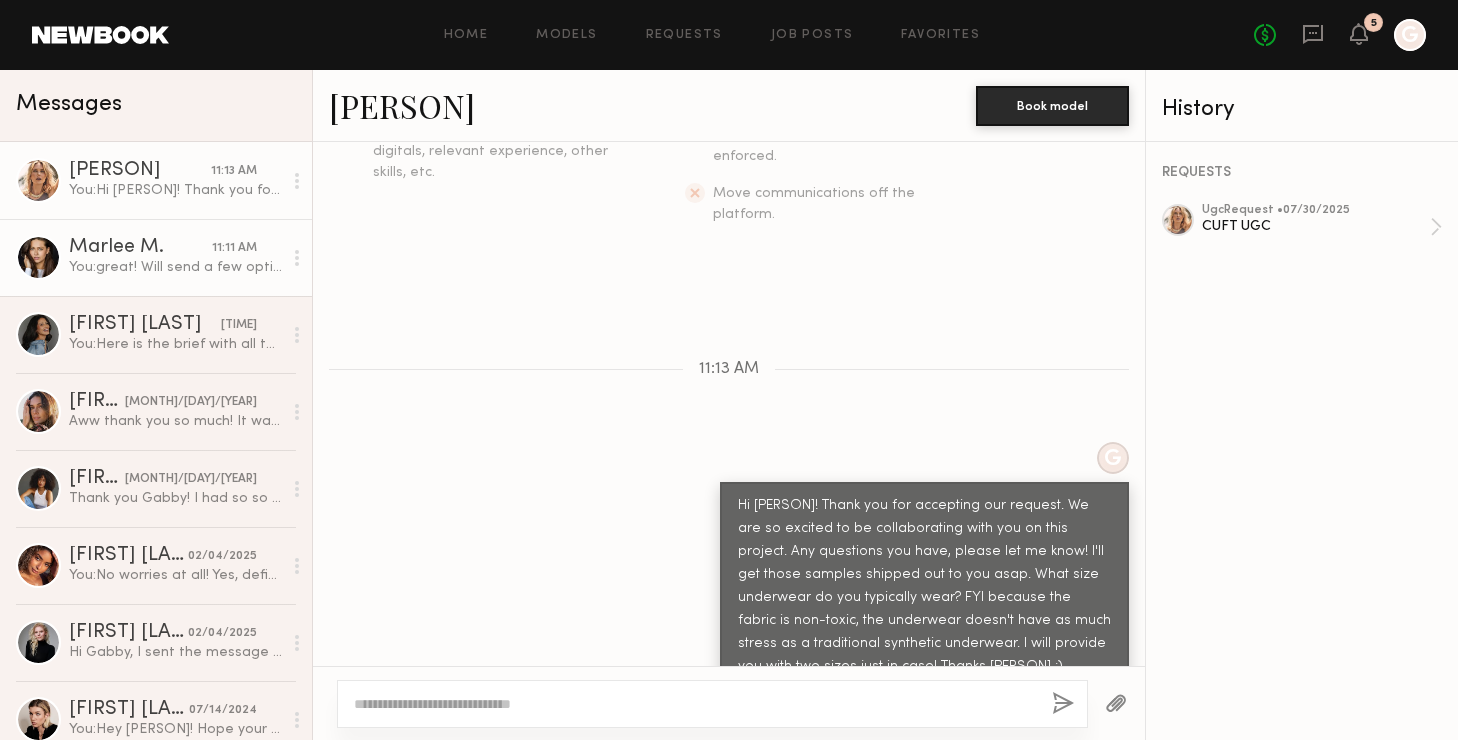 click on "You: great! Will send a few options for you. Should arrive to you early next week - please let me know if you have any questions about directions, script etc :) Have a wonderful weekend in the meantime!" 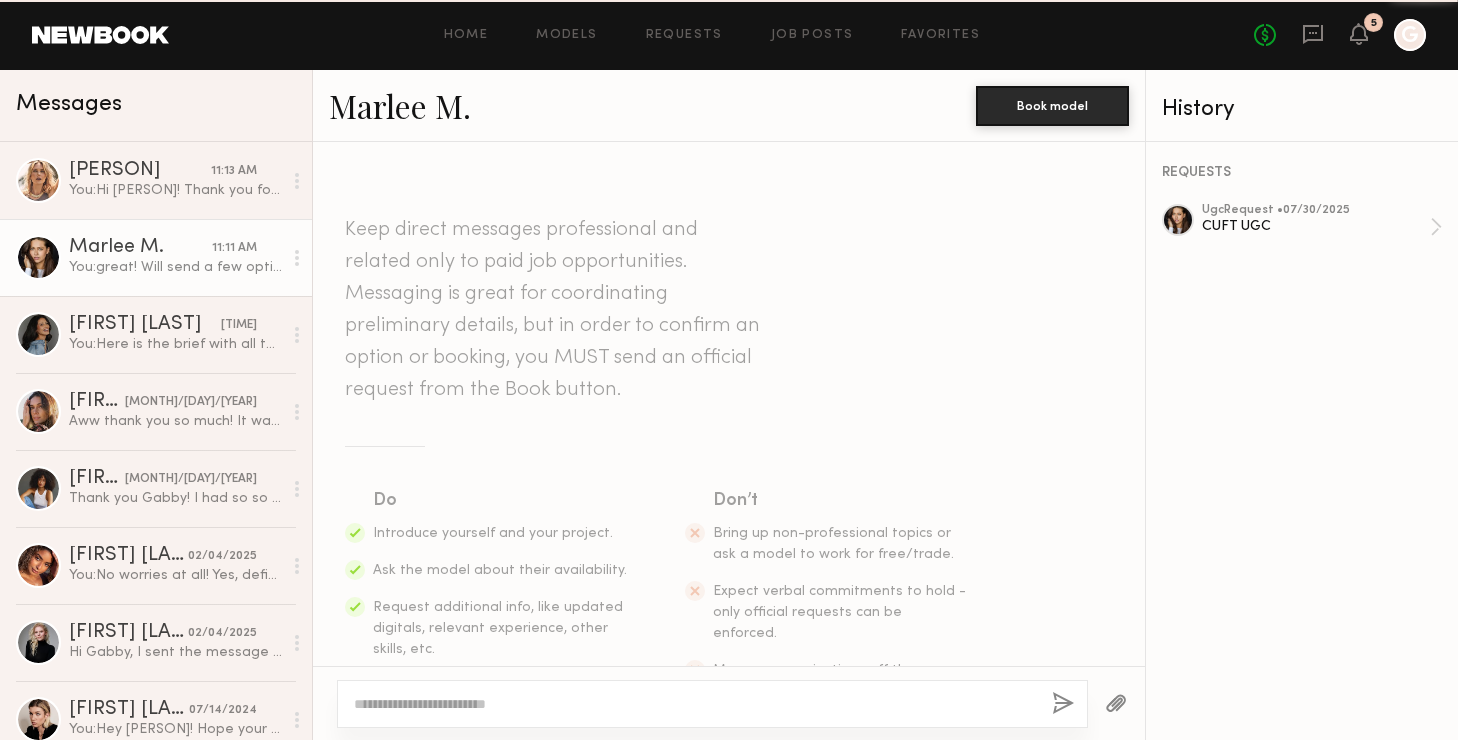 scroll, scrollTop: 896, scrollLeft: 0, axis: vertical 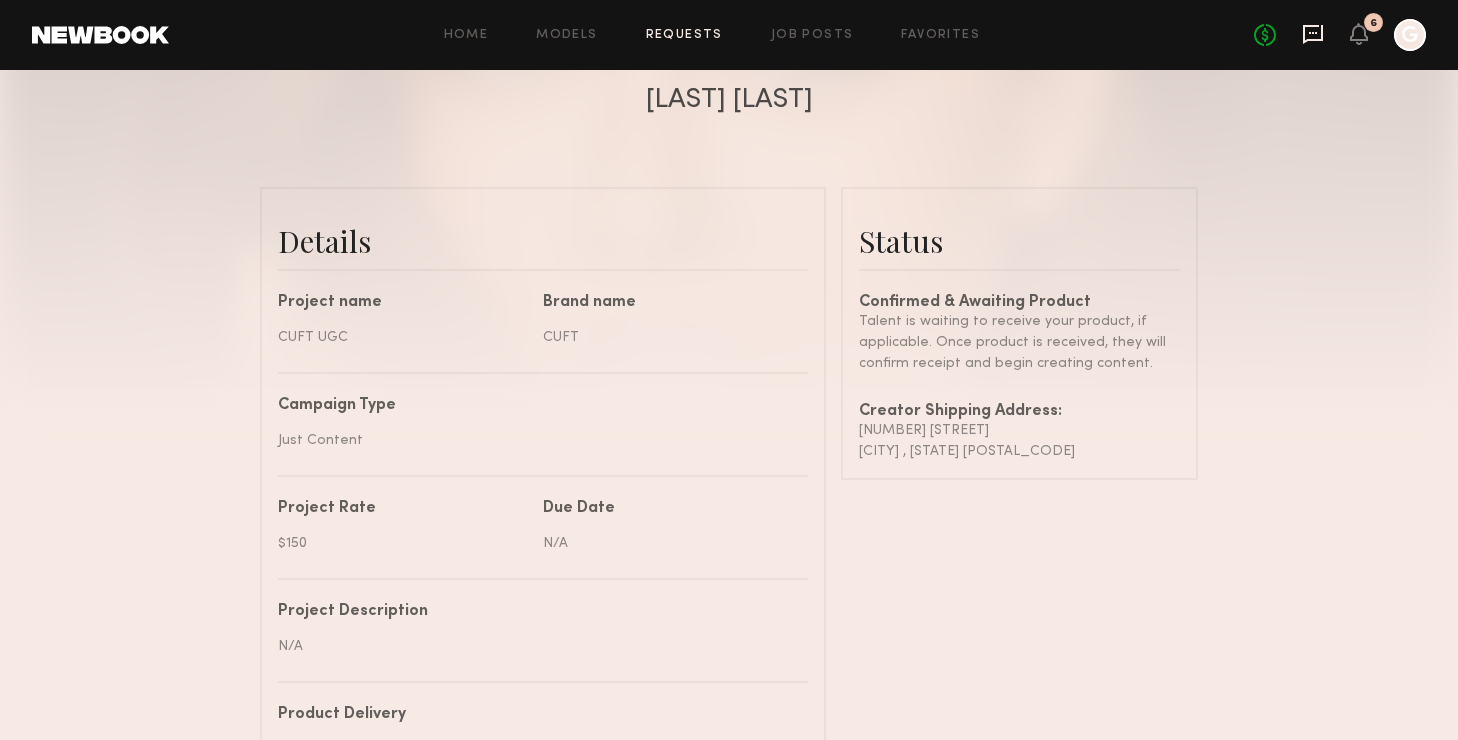 click 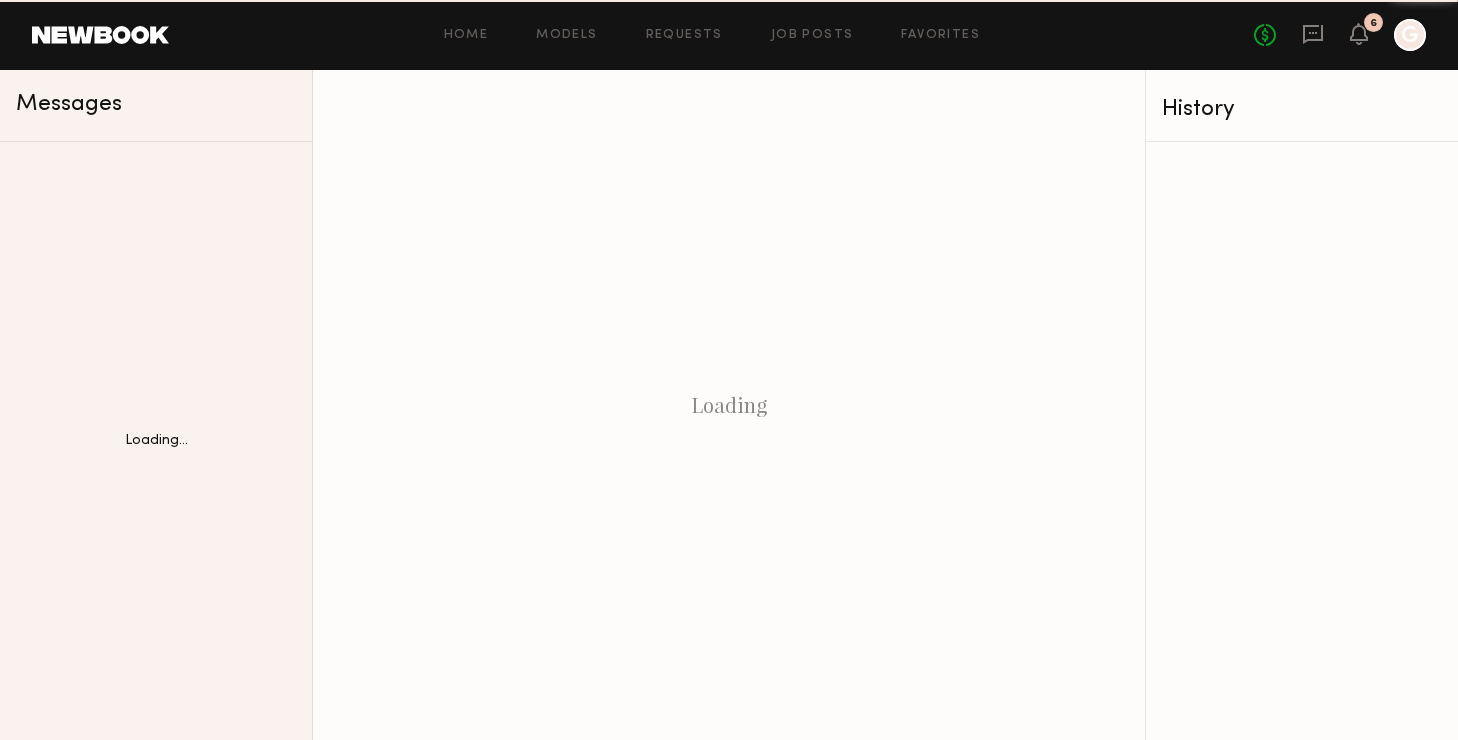 scroll, scrollTop: 0, scrollLeft: 0, axis: both 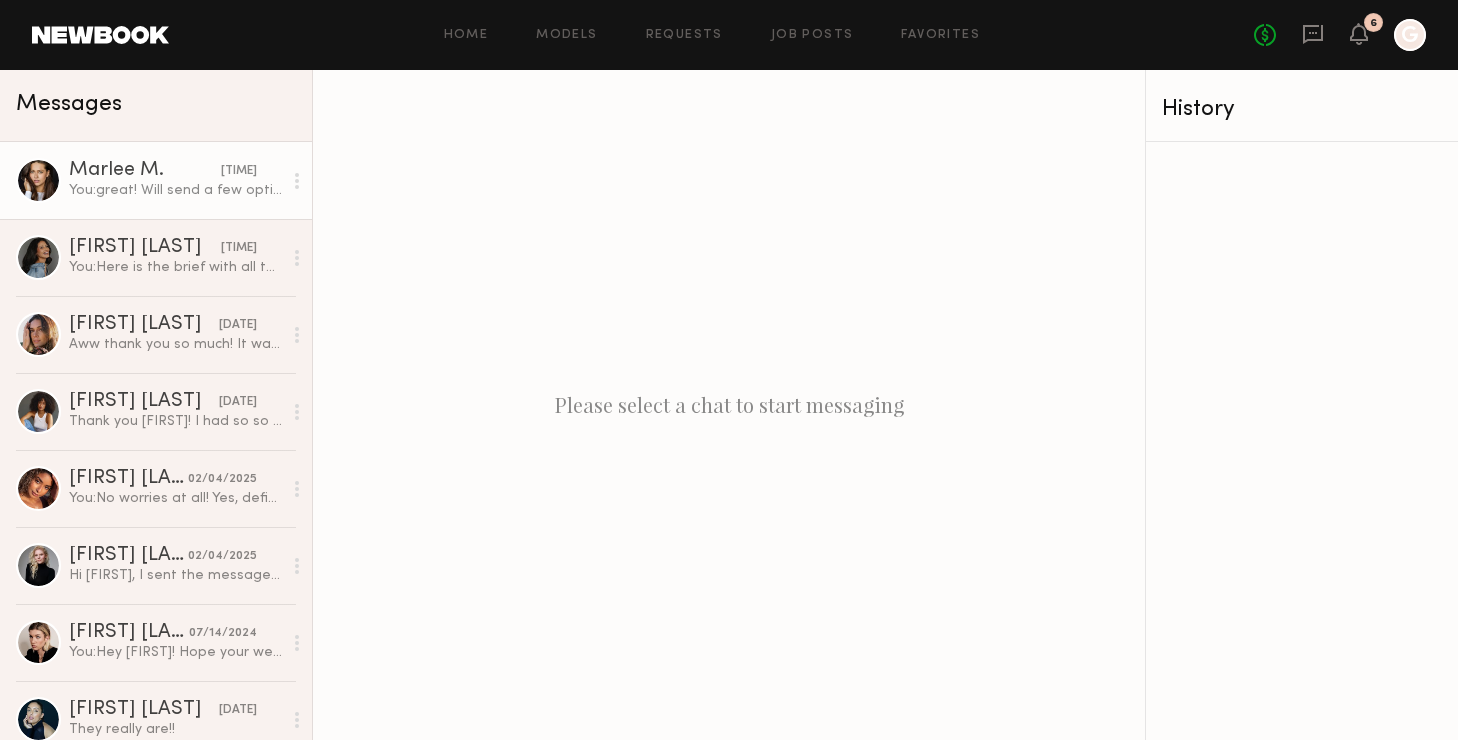 click on "Marlee M." 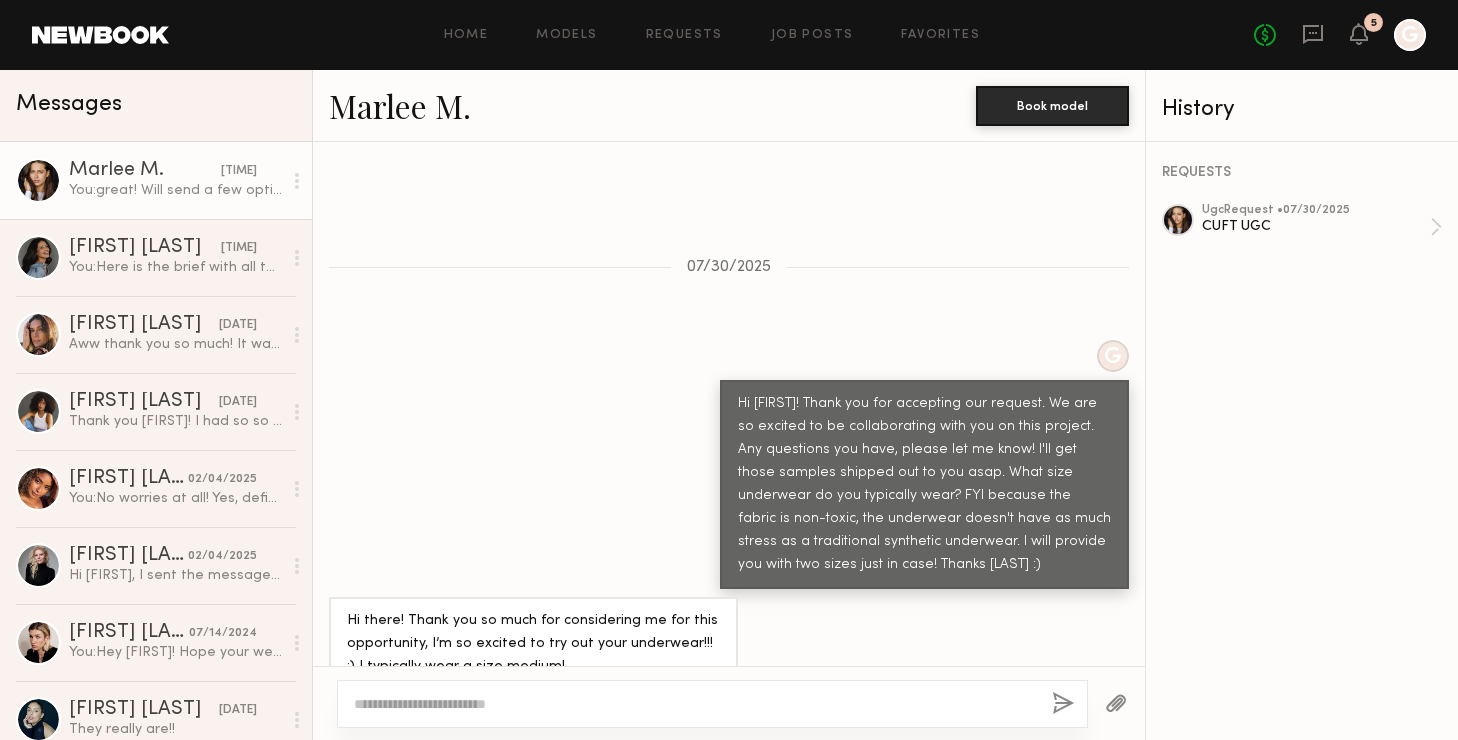 click on "Keep direct messages professional and related only to paid job opportunities. Messaging is great for coordinating preliminary details, but in order to confirm an option or booking, you MUST send an official request from the Book button. Do Introduce yourself and your project. Ask the model about their availability. Request additional info, like updated digitals, relevant experience, other skills, etc. Don’t Bring up non-professional topics or ask a model to work for free/trade. Expect verbal commitments to hold - only official requests can be enforced. Move communications off the platform. [DATE] G Hi there! Thank you so much for considering me for this opportunity, I’m so excited to try out your underwear!!! :) I typically wear a size medium!" 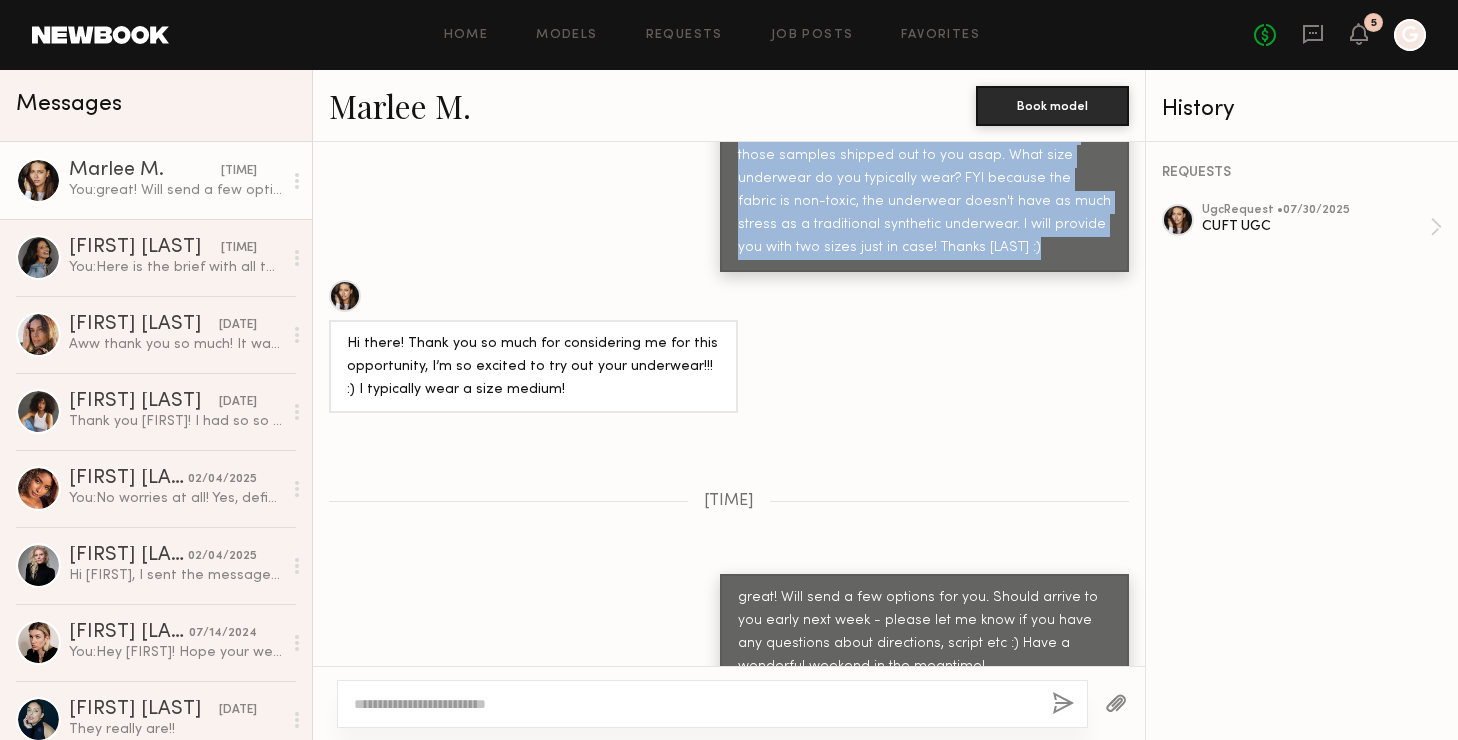 click on "[TIME]" 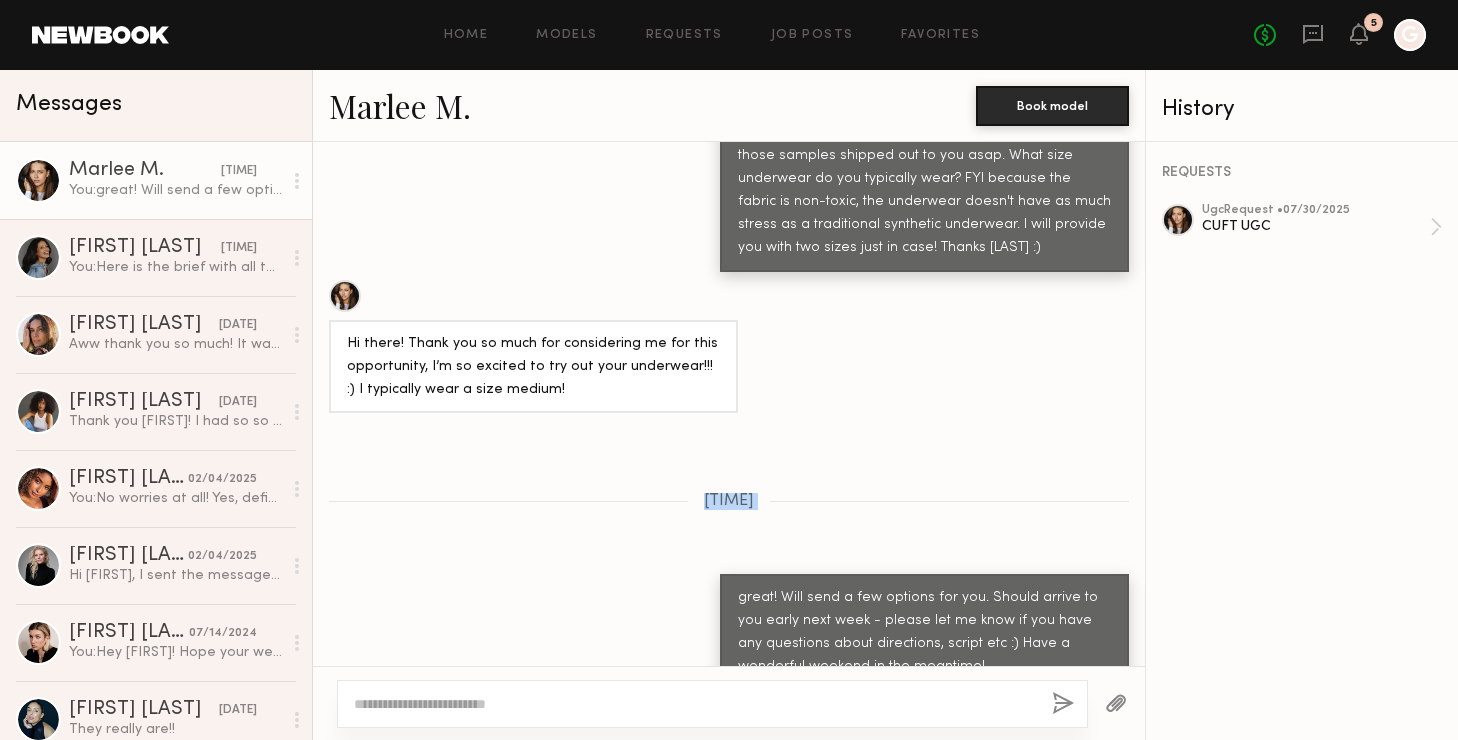 click on "[TIME]" 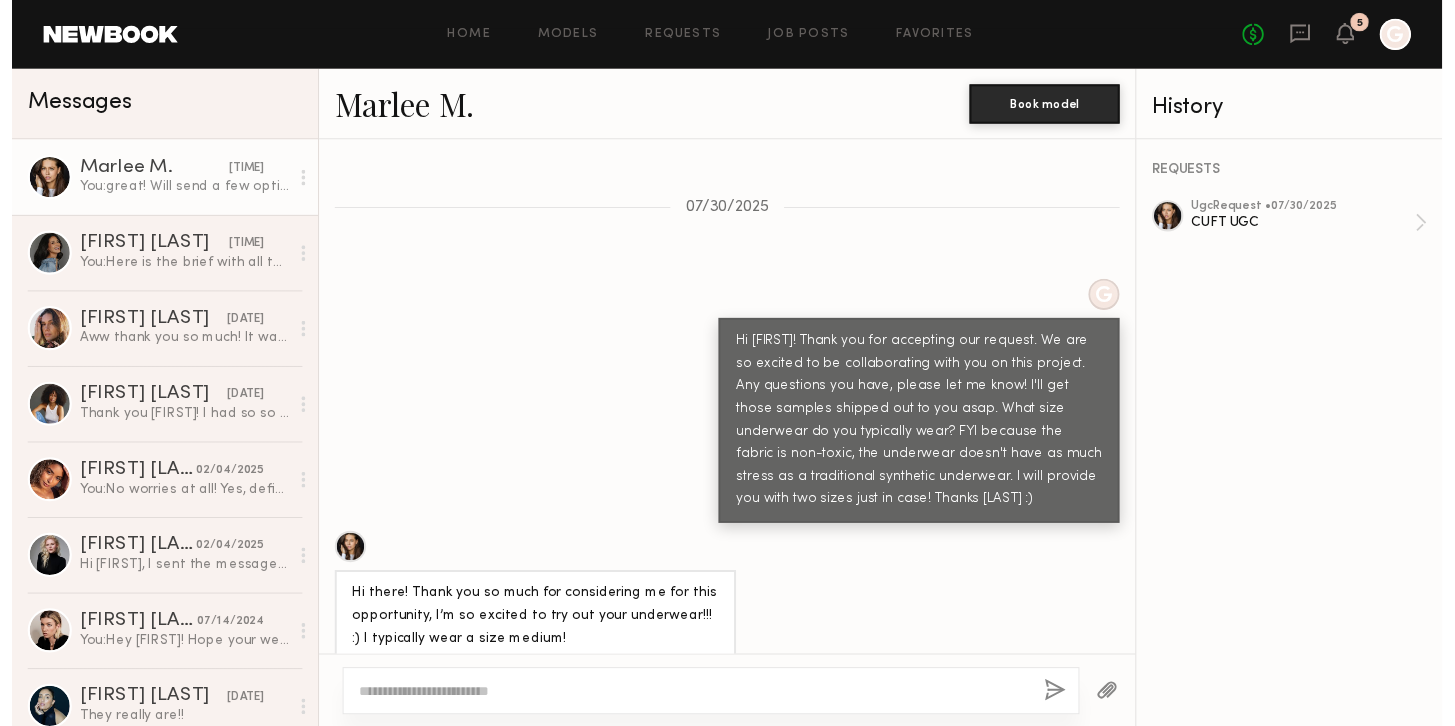 scroll, scrollTop: 638, scrollLeft: 0, axis: vertical 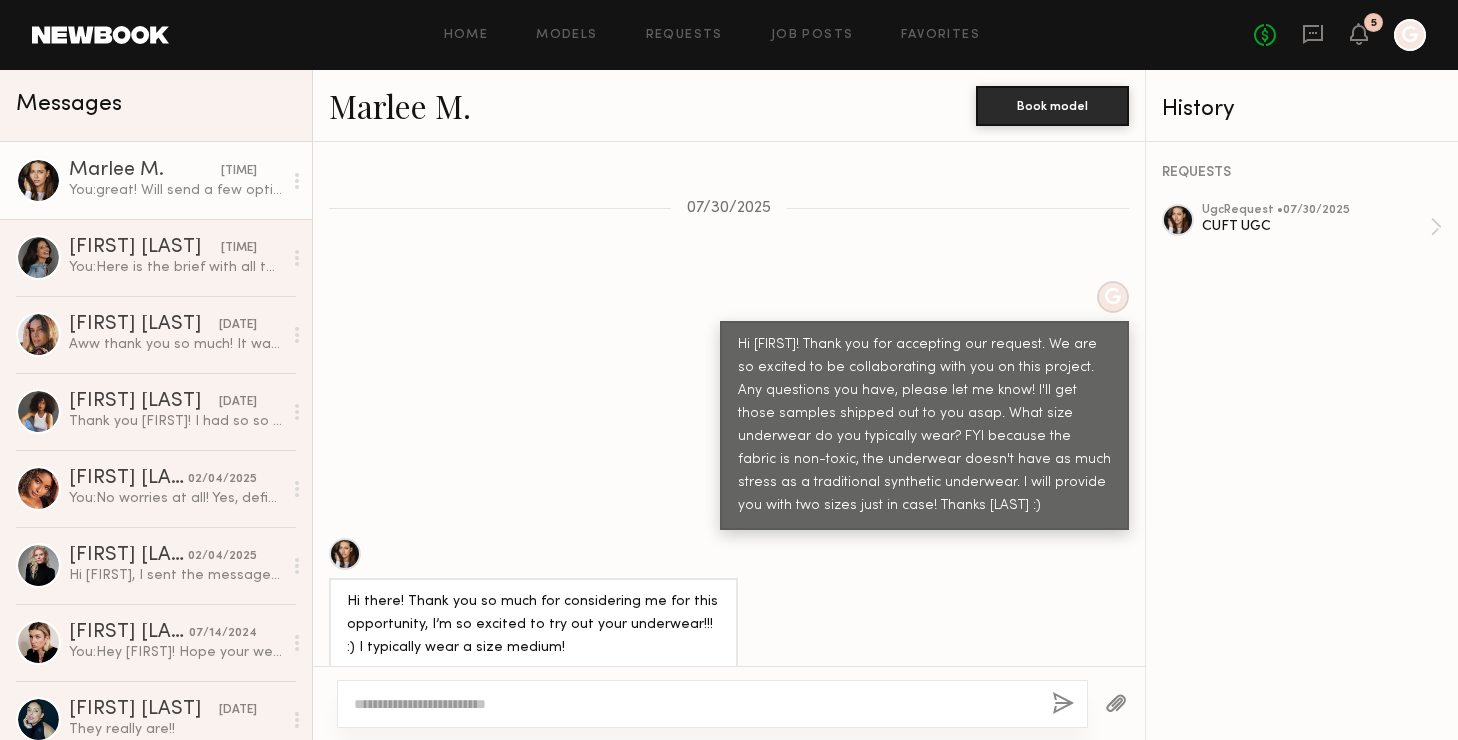 click on "Hi [FIRST]! Thank you for accepting our request. We are so excited to be collaborating with you on this project. Any questions you have, please let me know! I'll get those samples shipped out to you asap. What size underwear do you typically wear? FYI because the fabric is non-toxic, the underwear doesn't have as much stress as a traditional synthetic underwear. I will provide you with two sizes just in case! Thanks [LAST] :)" 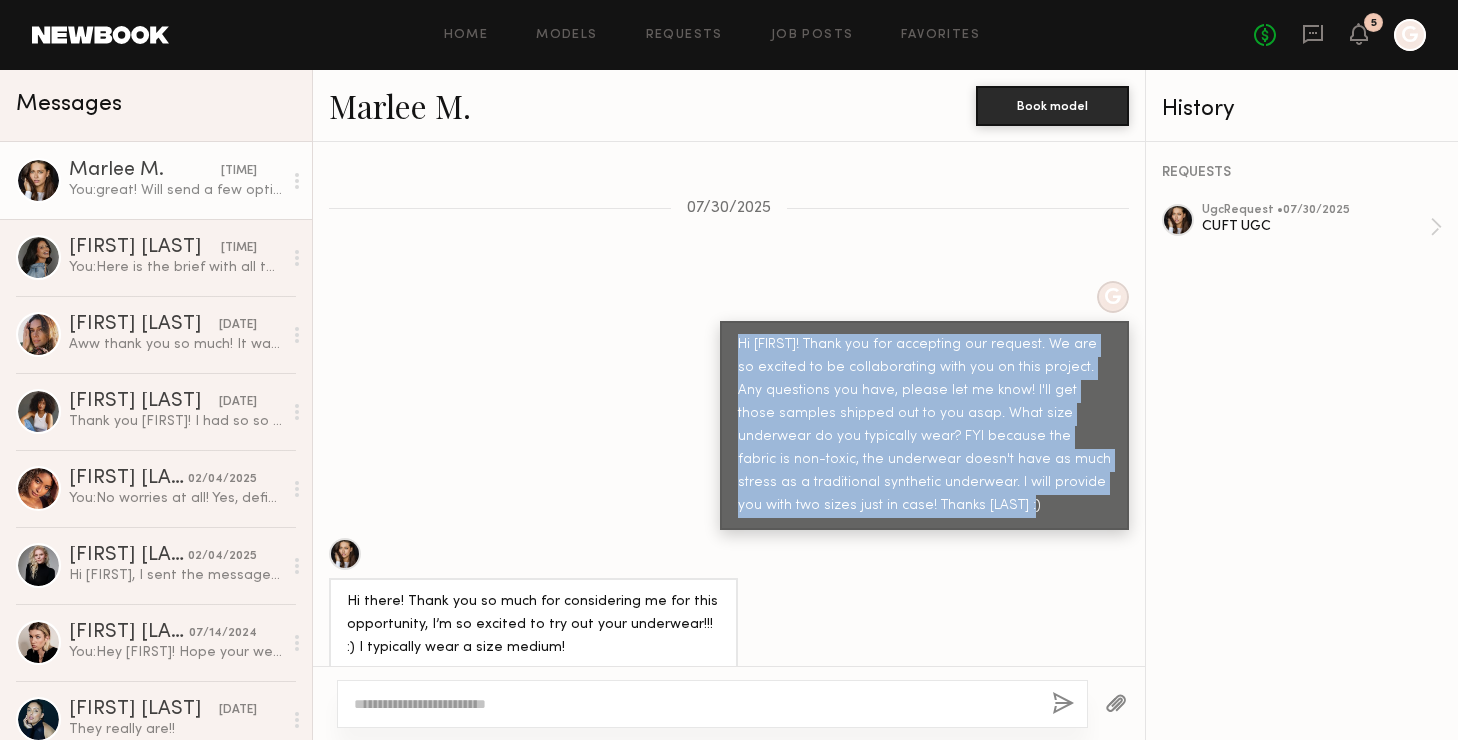 drag, startPoint x: 741, startPoint y: 301, endPoint x: 937, endPoint y: 475, distance: 262.09158 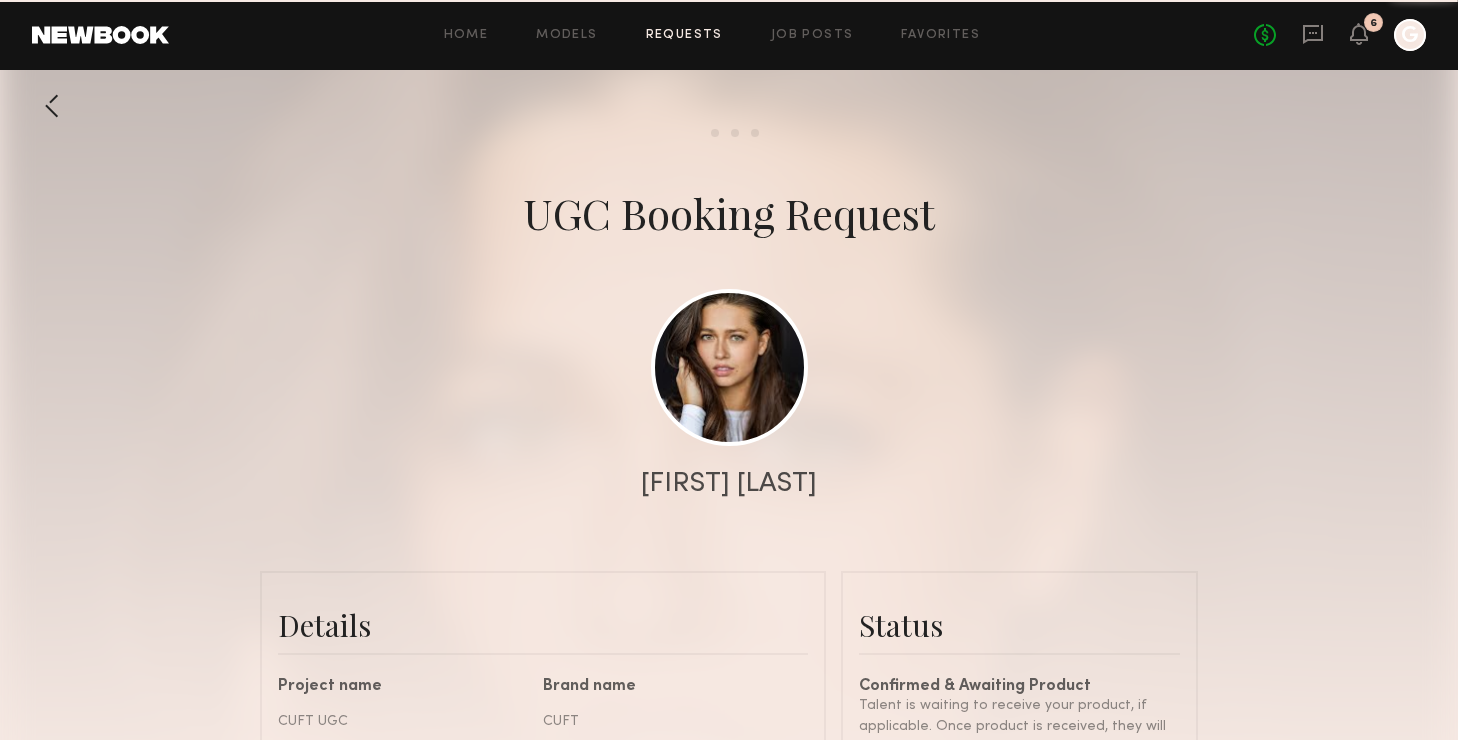 scroll, scrollTop: 278, scrollLeft: 0, axis: vertical 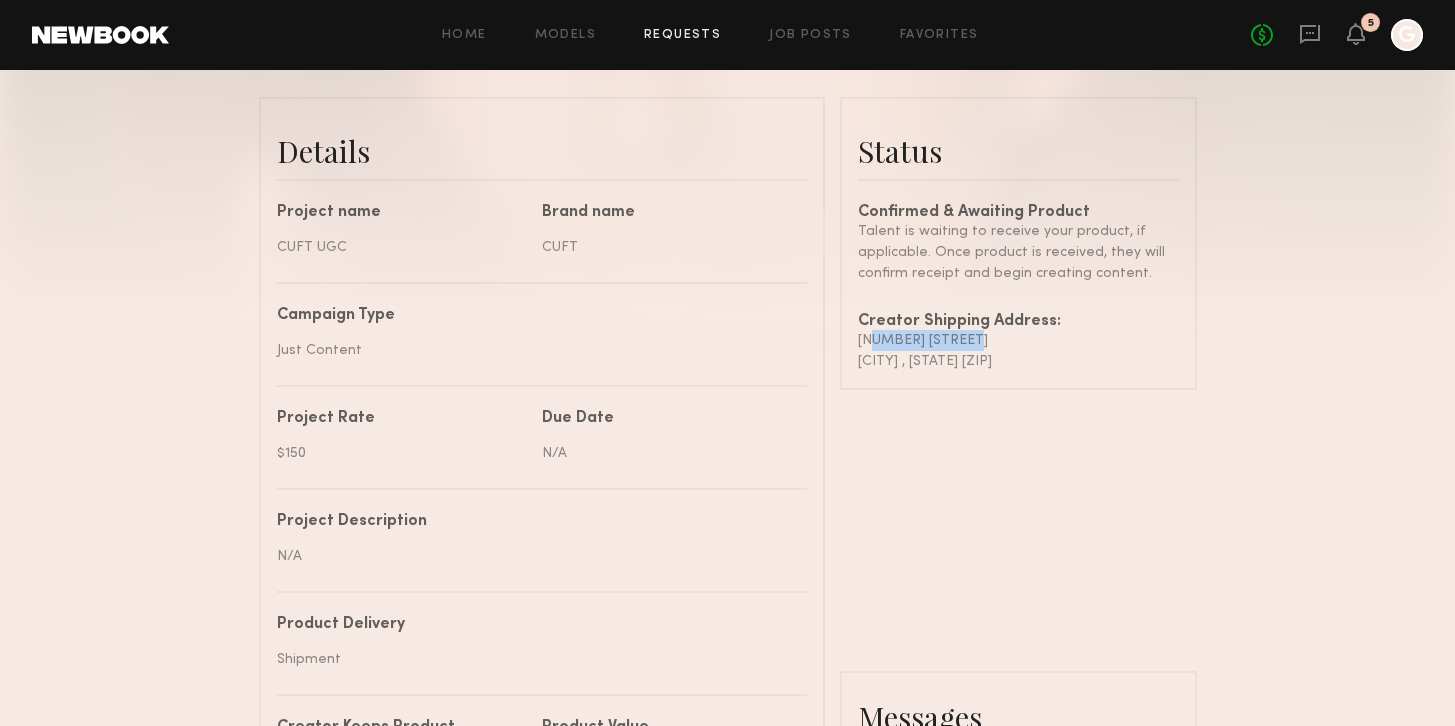 drag, startPoint x: 871, startPoint y: 335, endPoint x: 975, endPoint y: 335, distance: 104 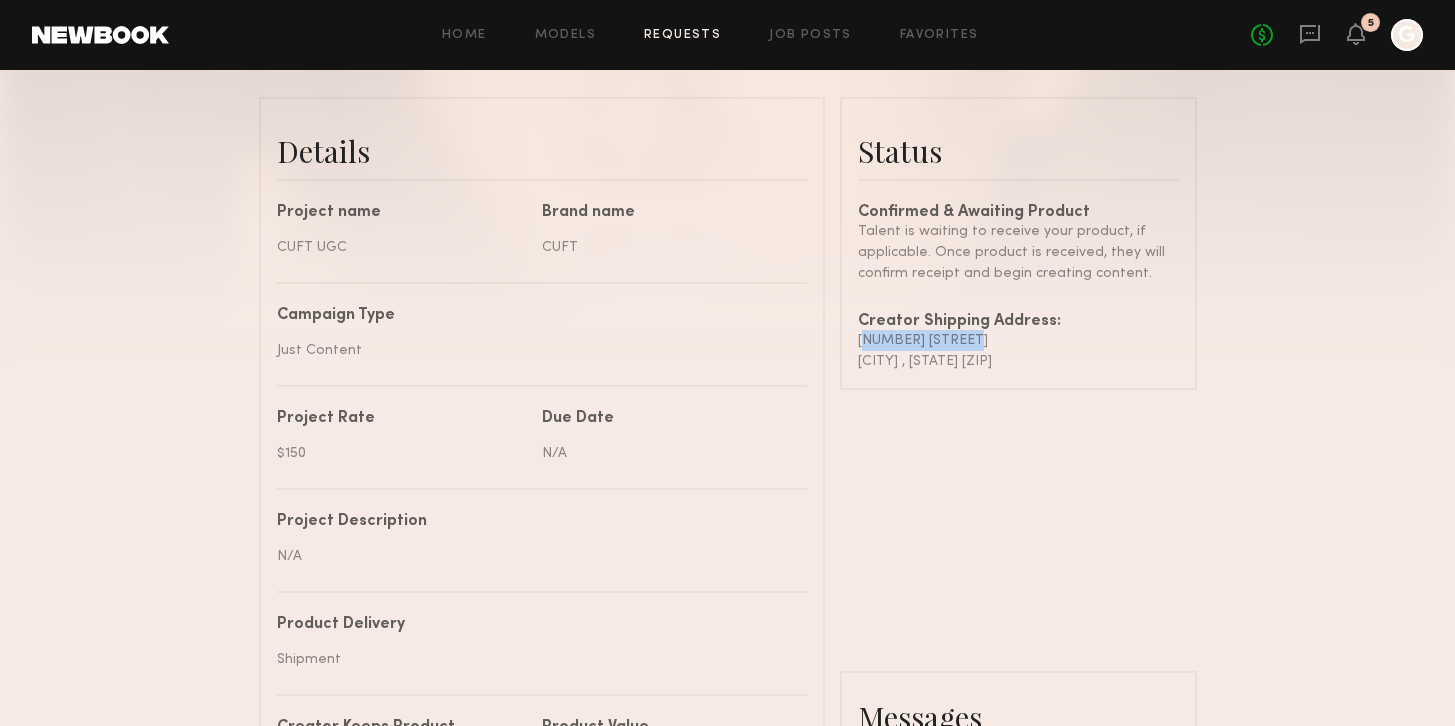 drag, startPoint x: 863, startPoint y: 336, endPoint x: 989, endPoint y: 336, distance: 126 